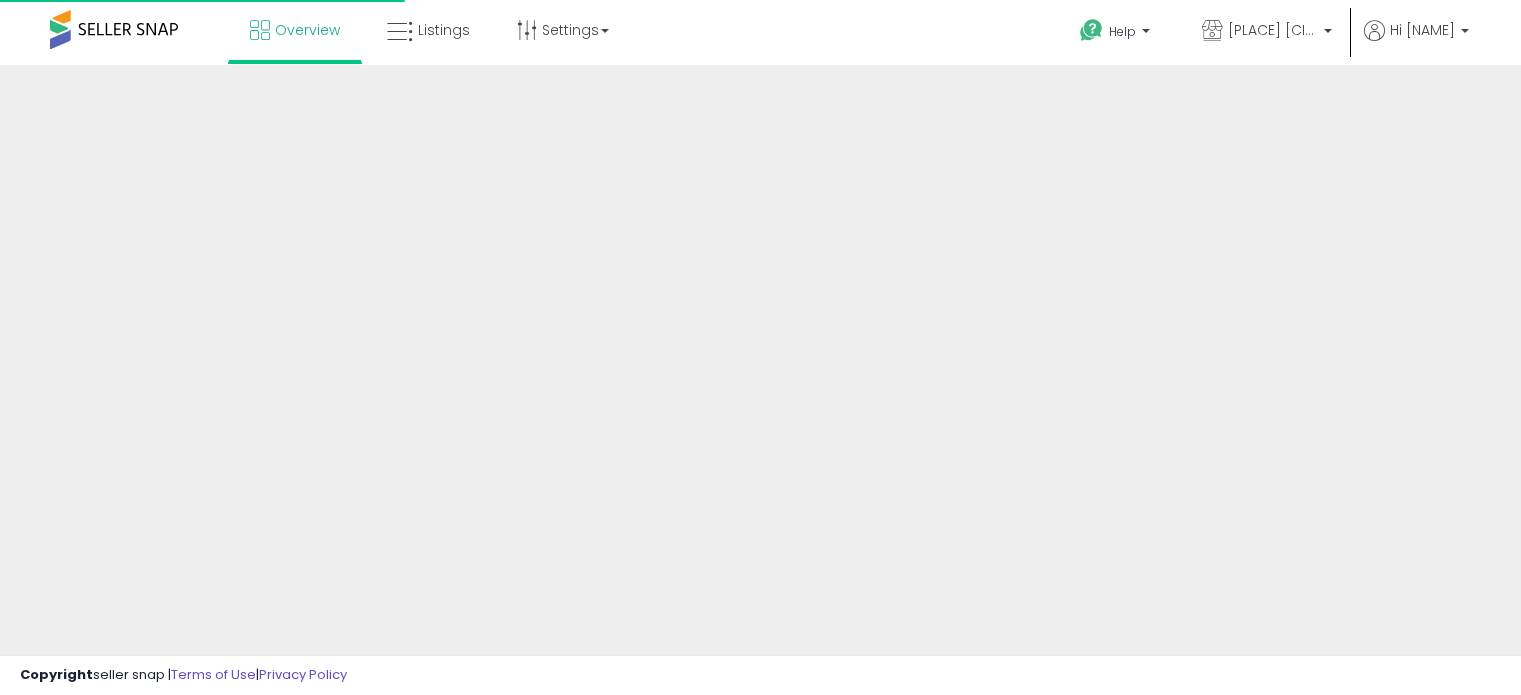 scroll, scrollTop: 0, scrollLeft: 0, axis: both 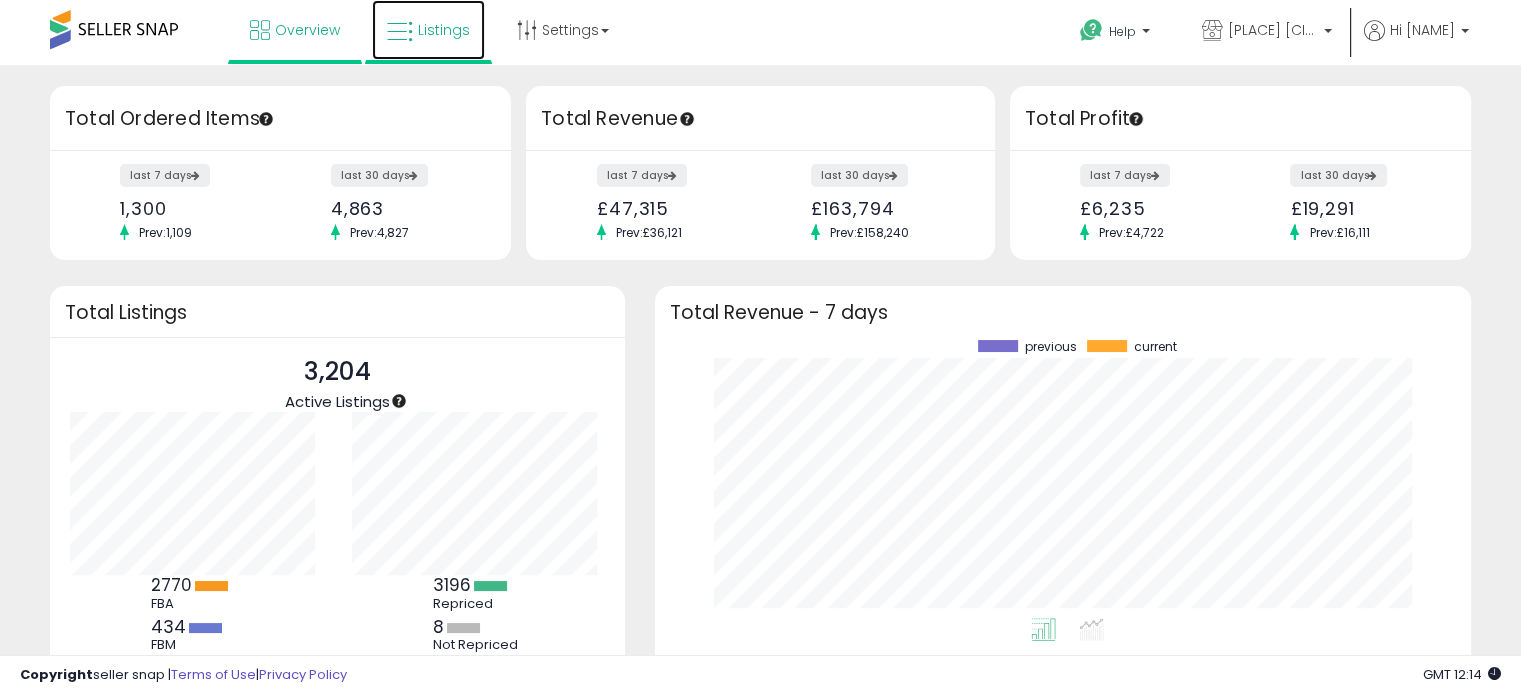click on "Listings" at bounding box center [428, 30] 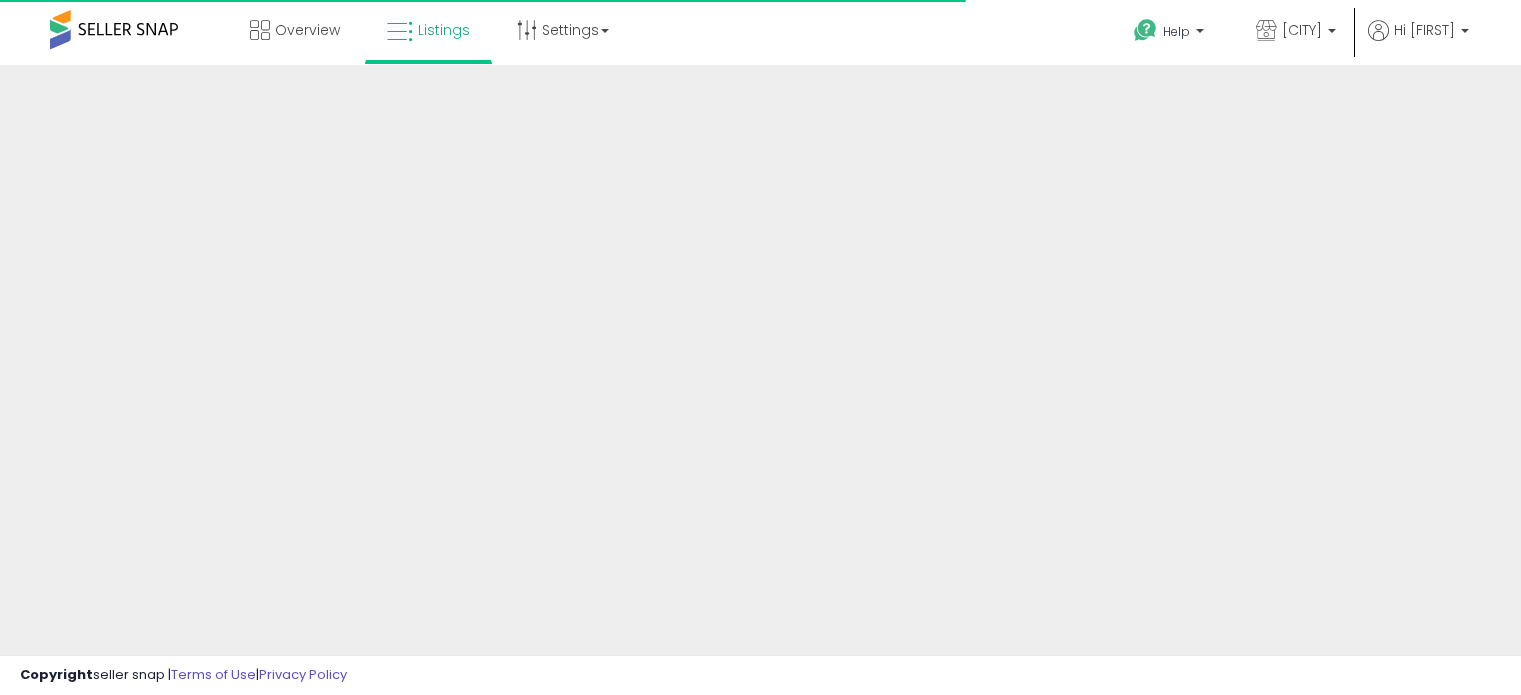 scroll, scrollTop: 0, scrollLeft: 0, axis: both 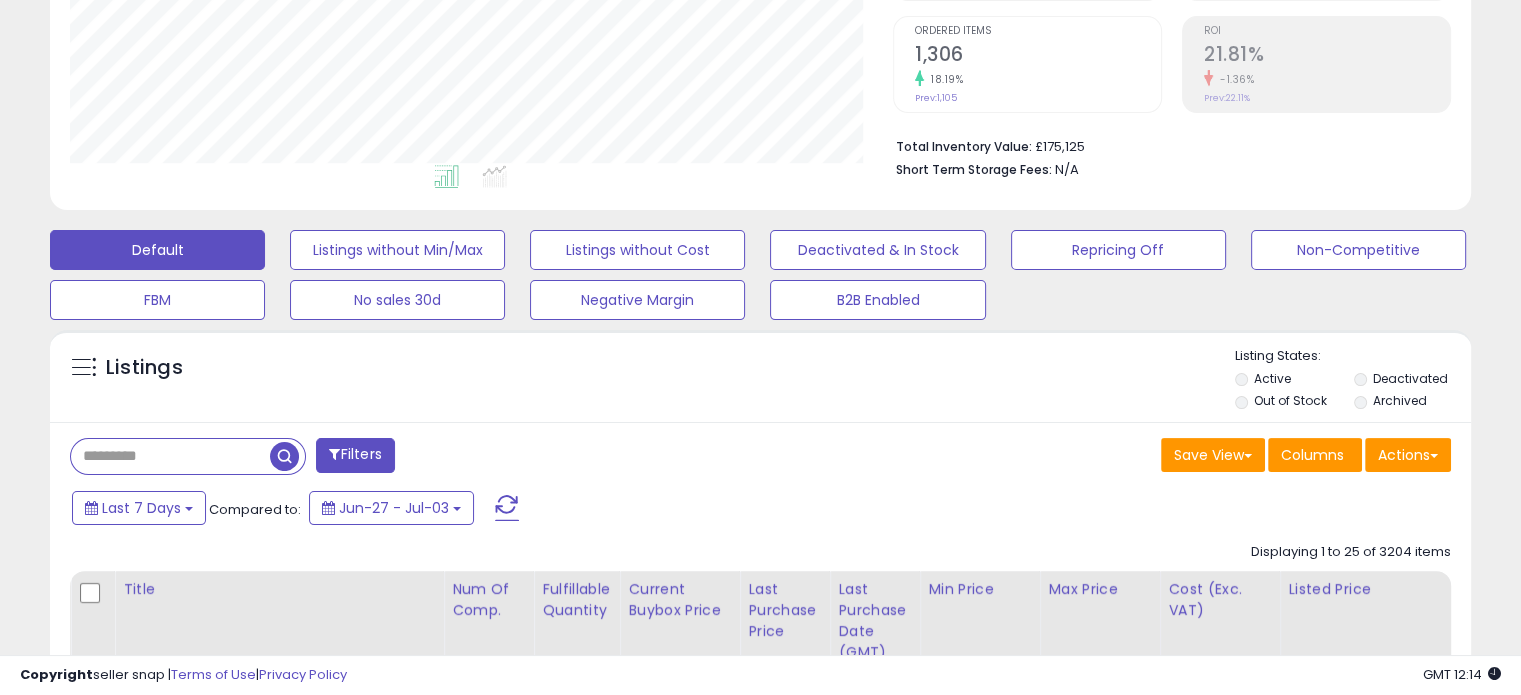 click at bounding box center [170, 456] 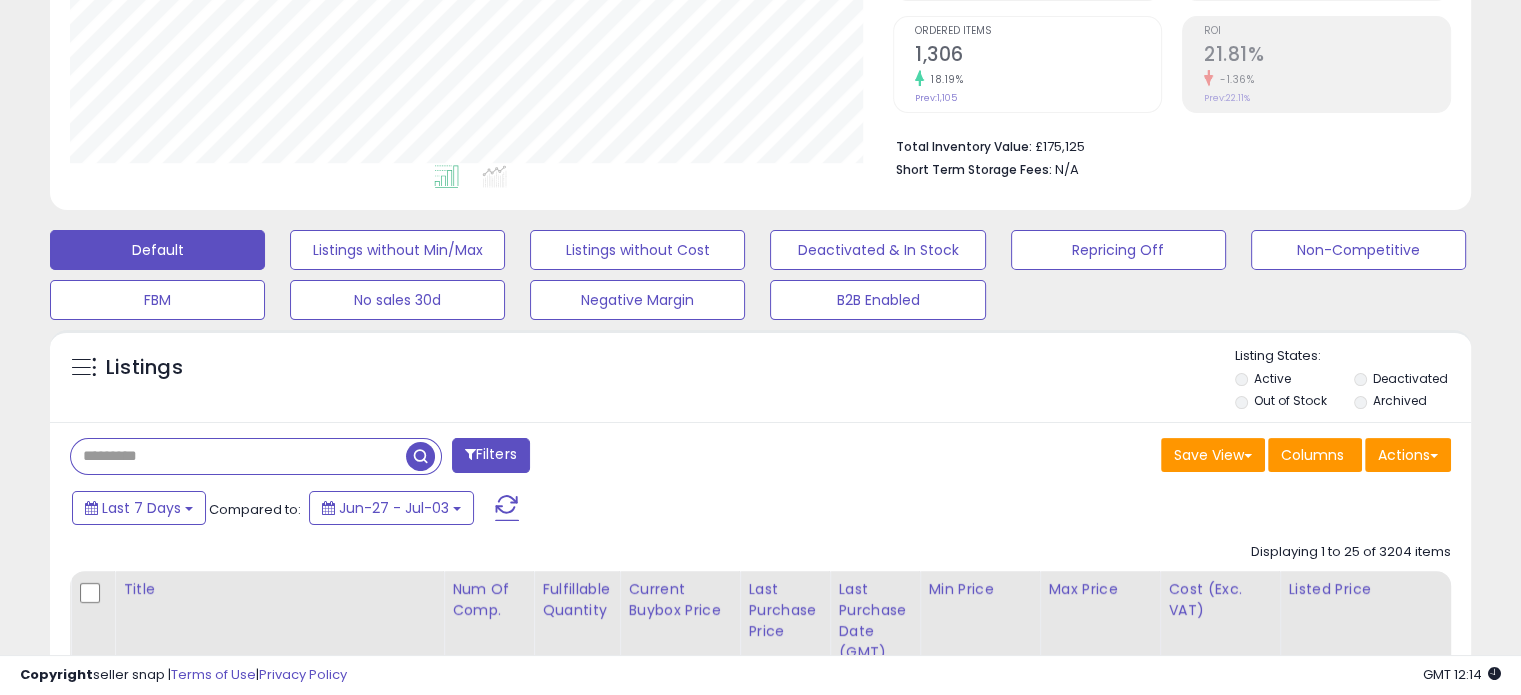 paste on "**********" 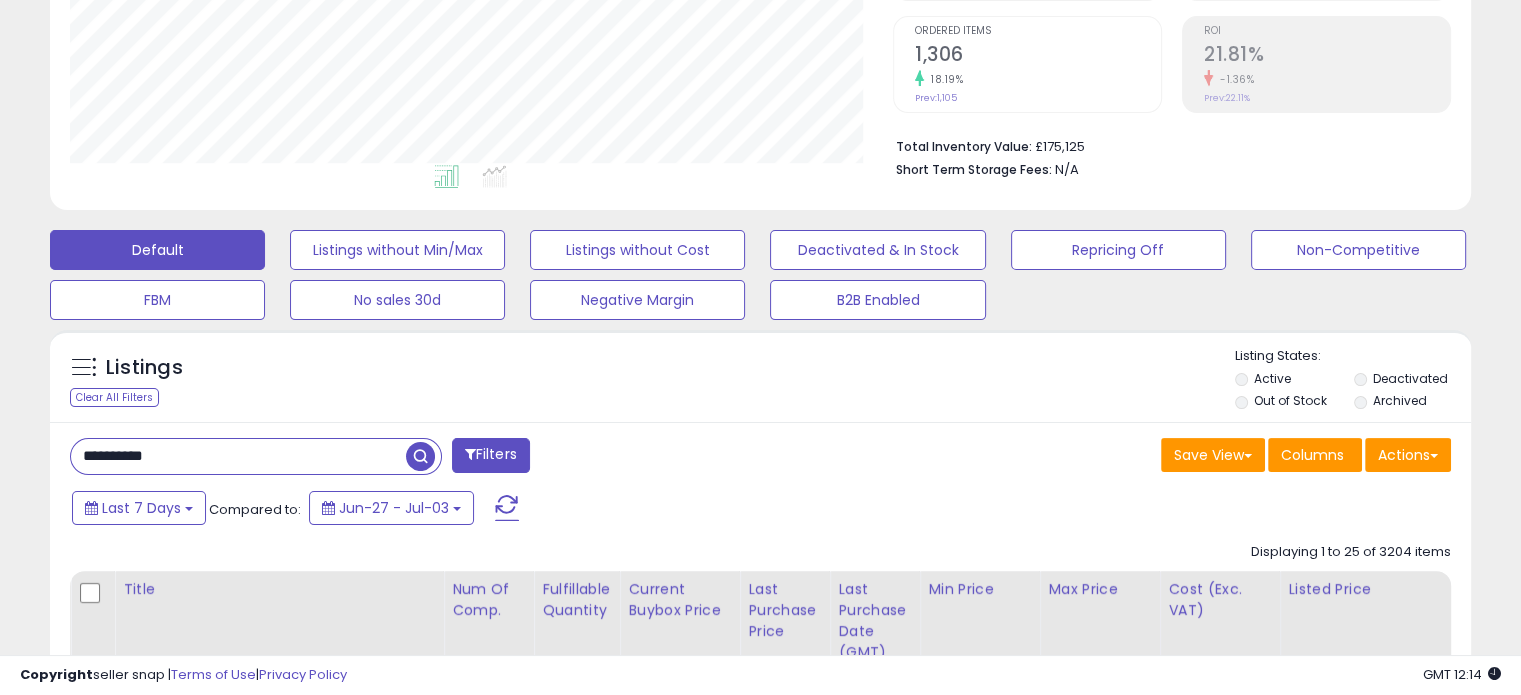 click at bounding box center (420, 456) 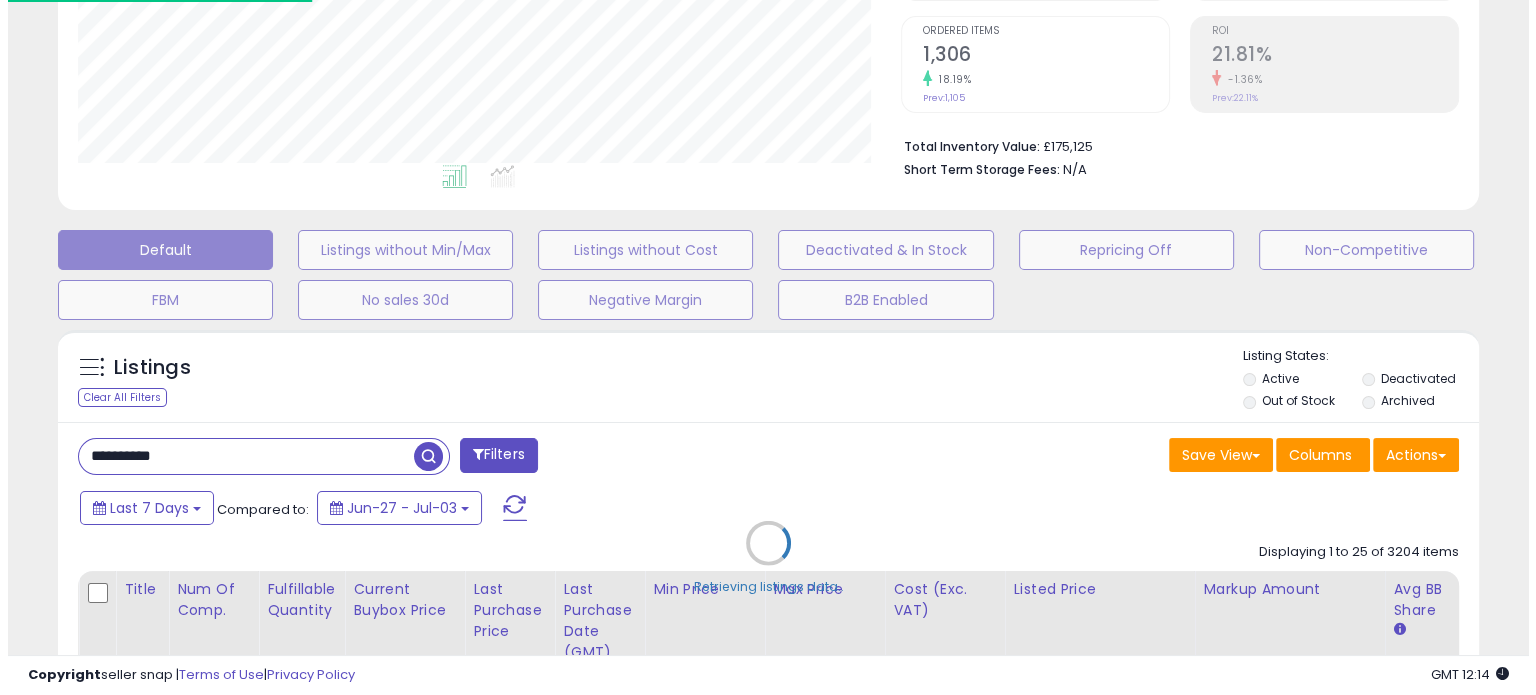 scroll, scrollTop: 999589, scrollLeft: 999168, axis: both 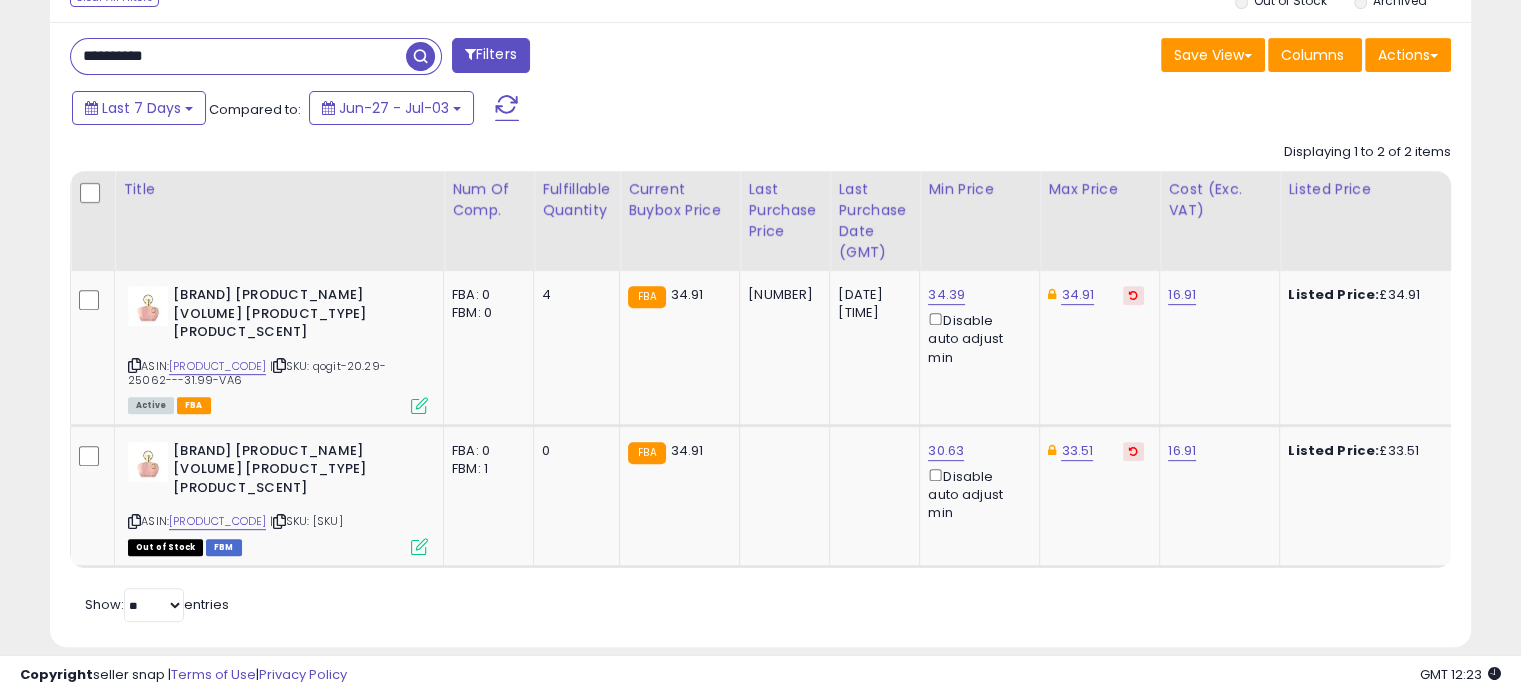 click on "**********" at bounding box center [238, 56] 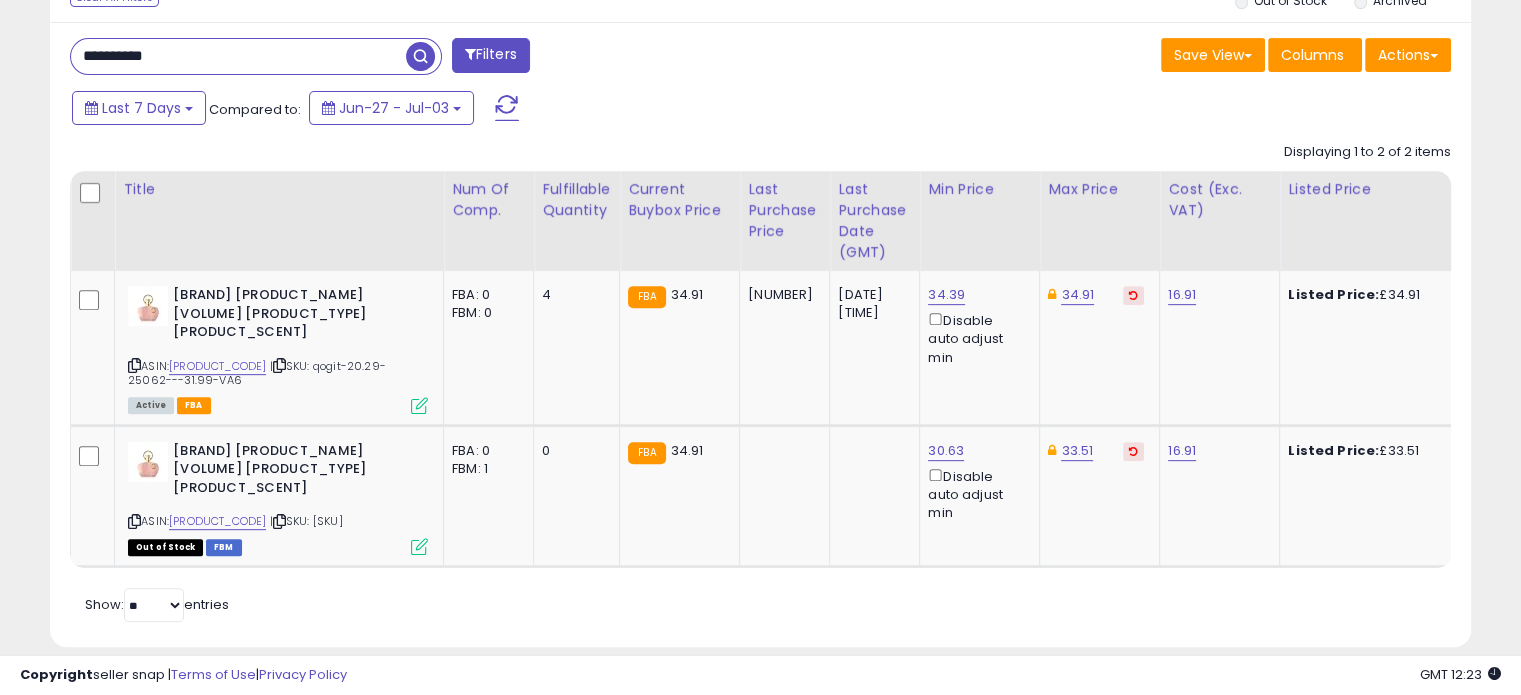 click on "**********" at bounding box center [238, 56] 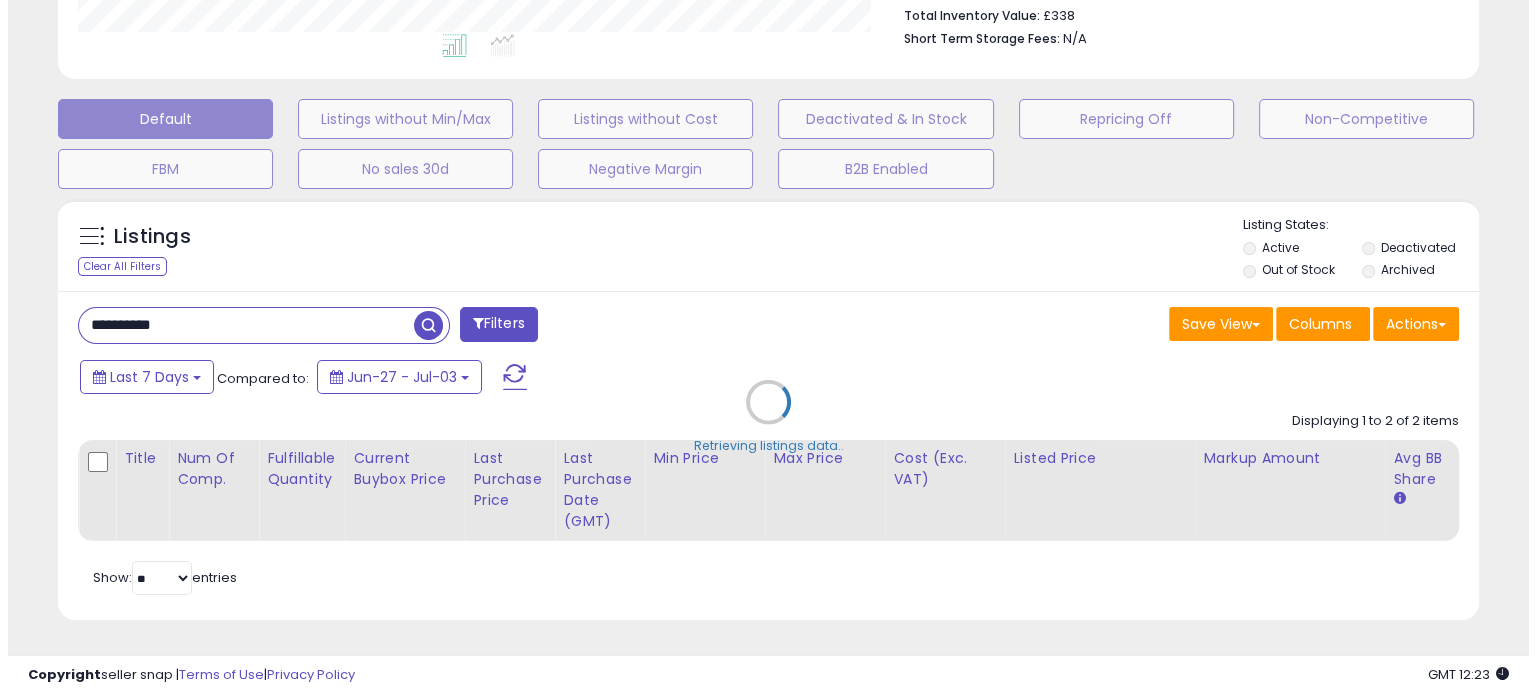 scroll, scrollTop: 544, scrollLeft: 0, axis: vertical 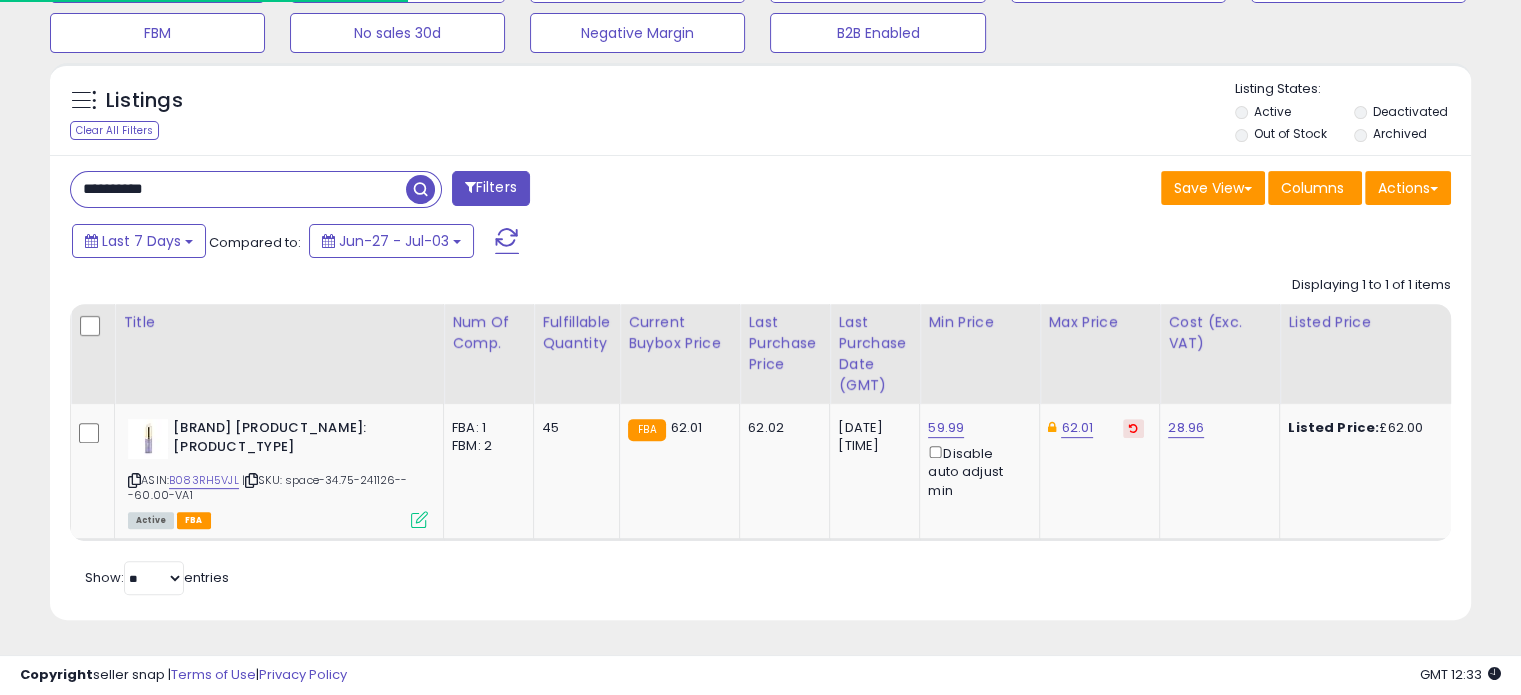 click on "**********" at bounding box center (238, 189) 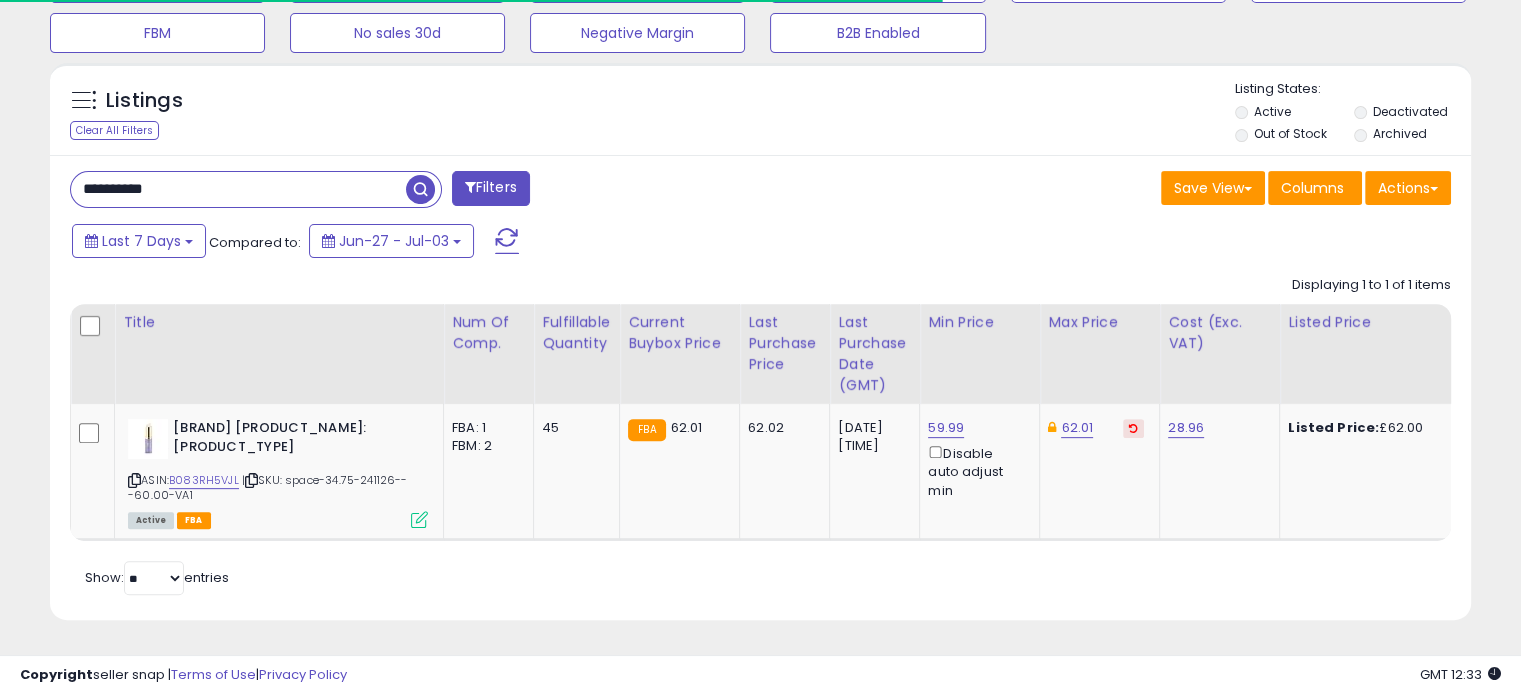 click on "**********" at bounding box center (238, 189) 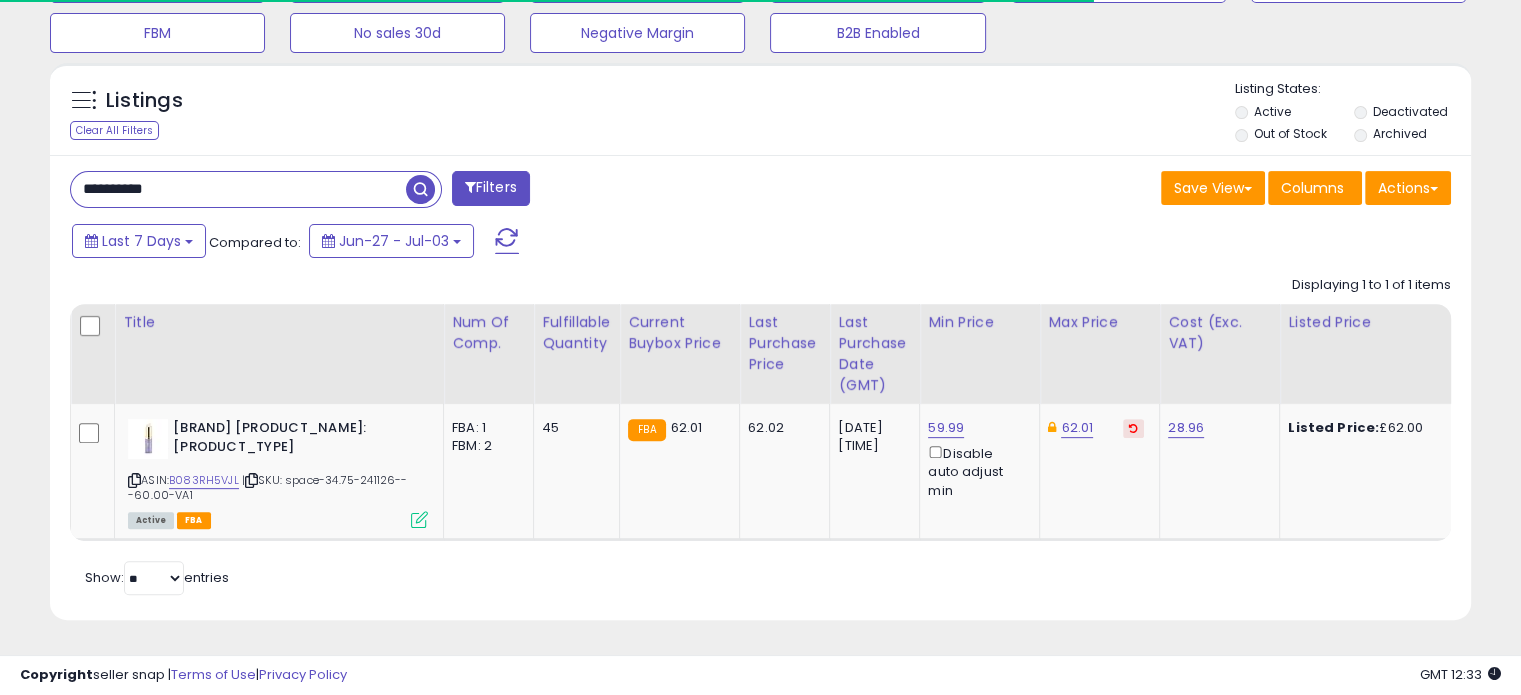 click at bounding box center [420, 189] 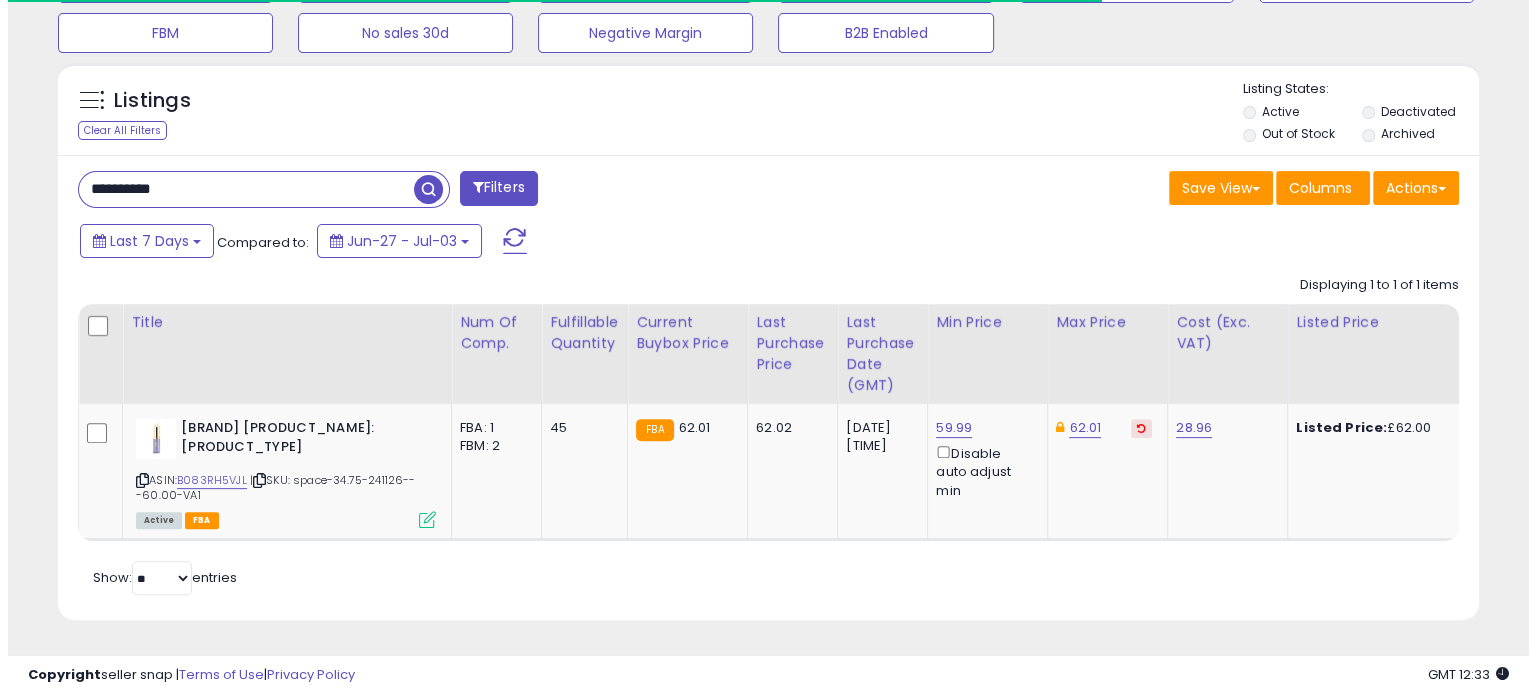 scroll, scrollTop: 544, scrollLeft: 0, axis: vertical 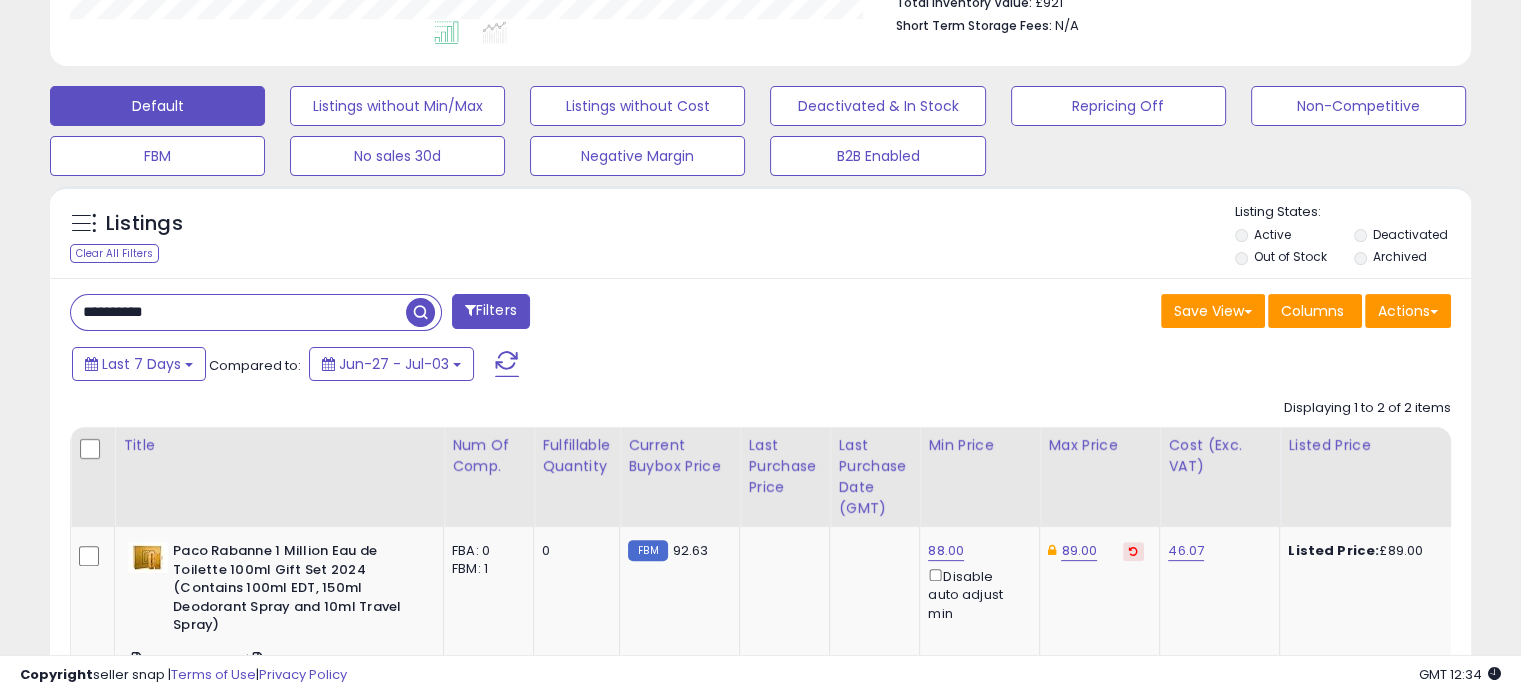 click on "**********" at bounding box center (238, 312) 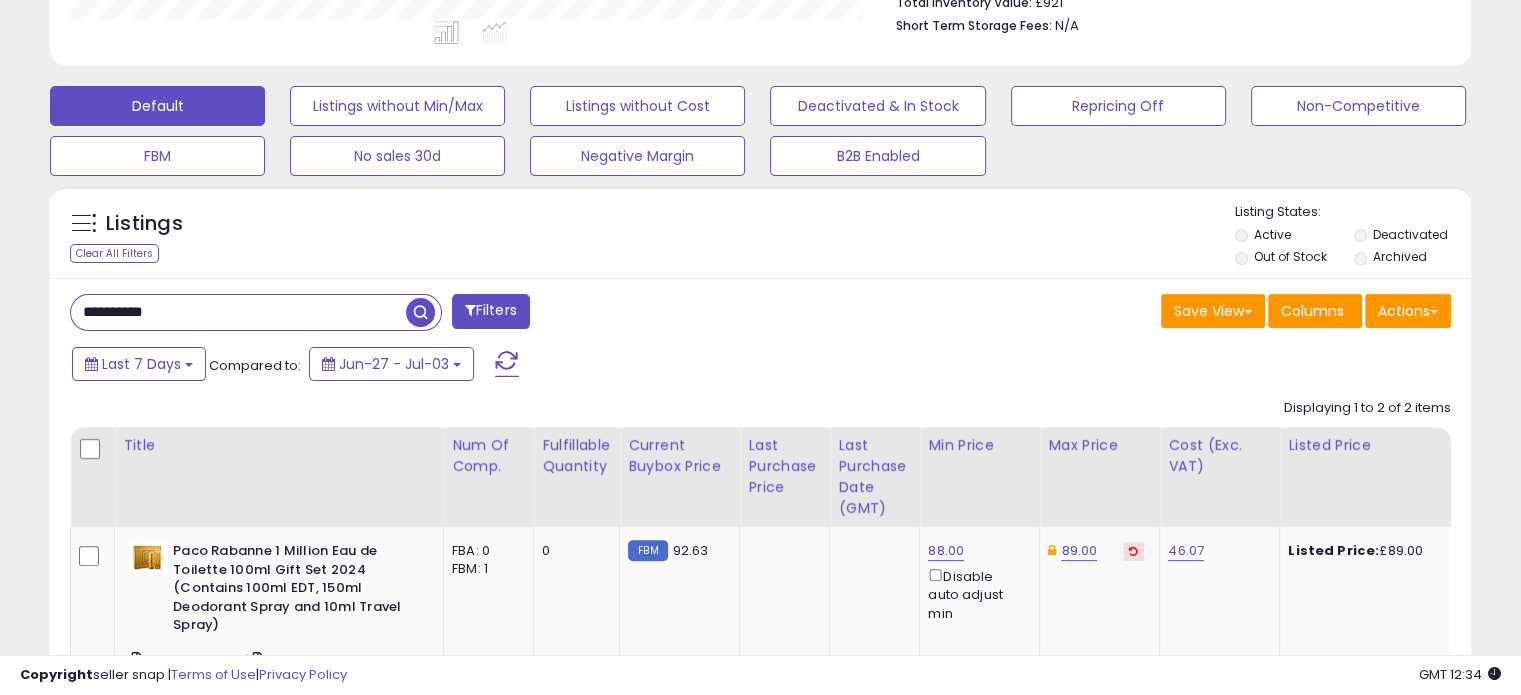 paste 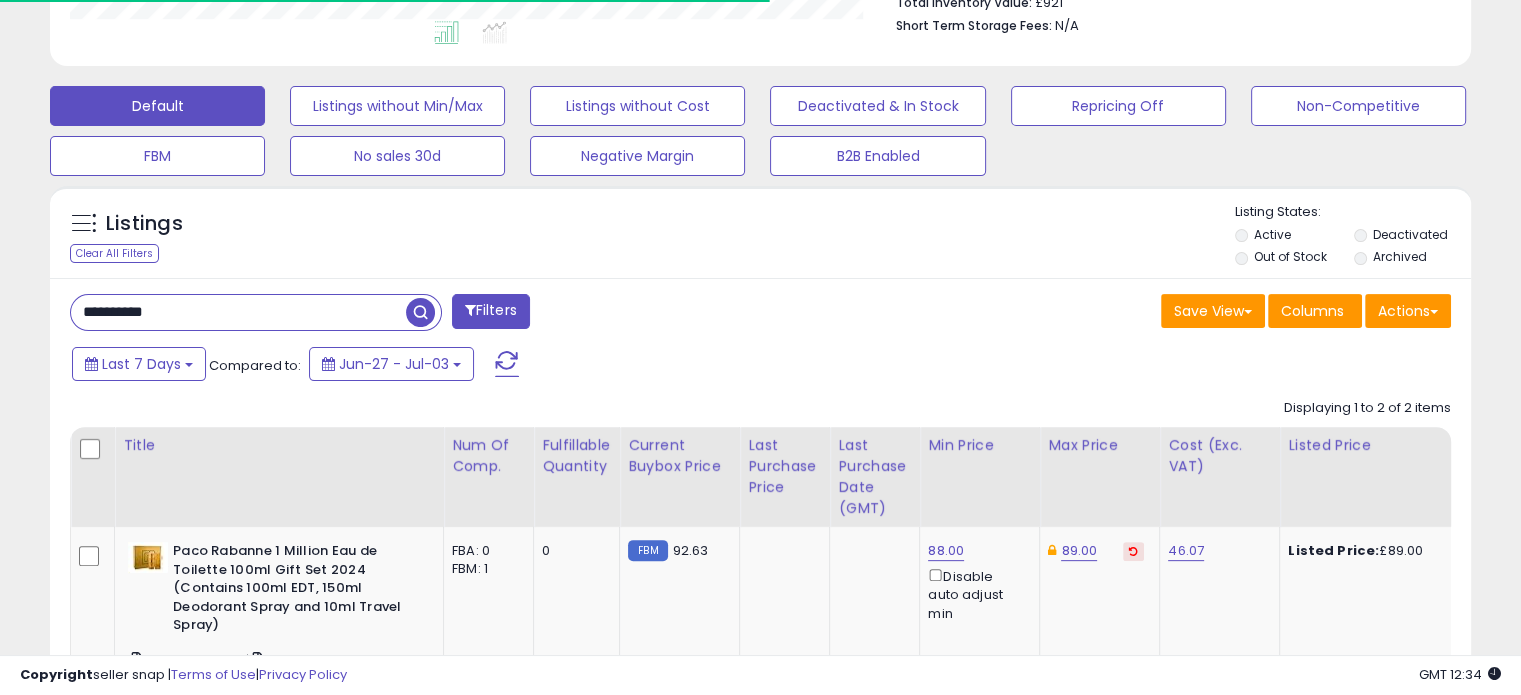 type on "**********" 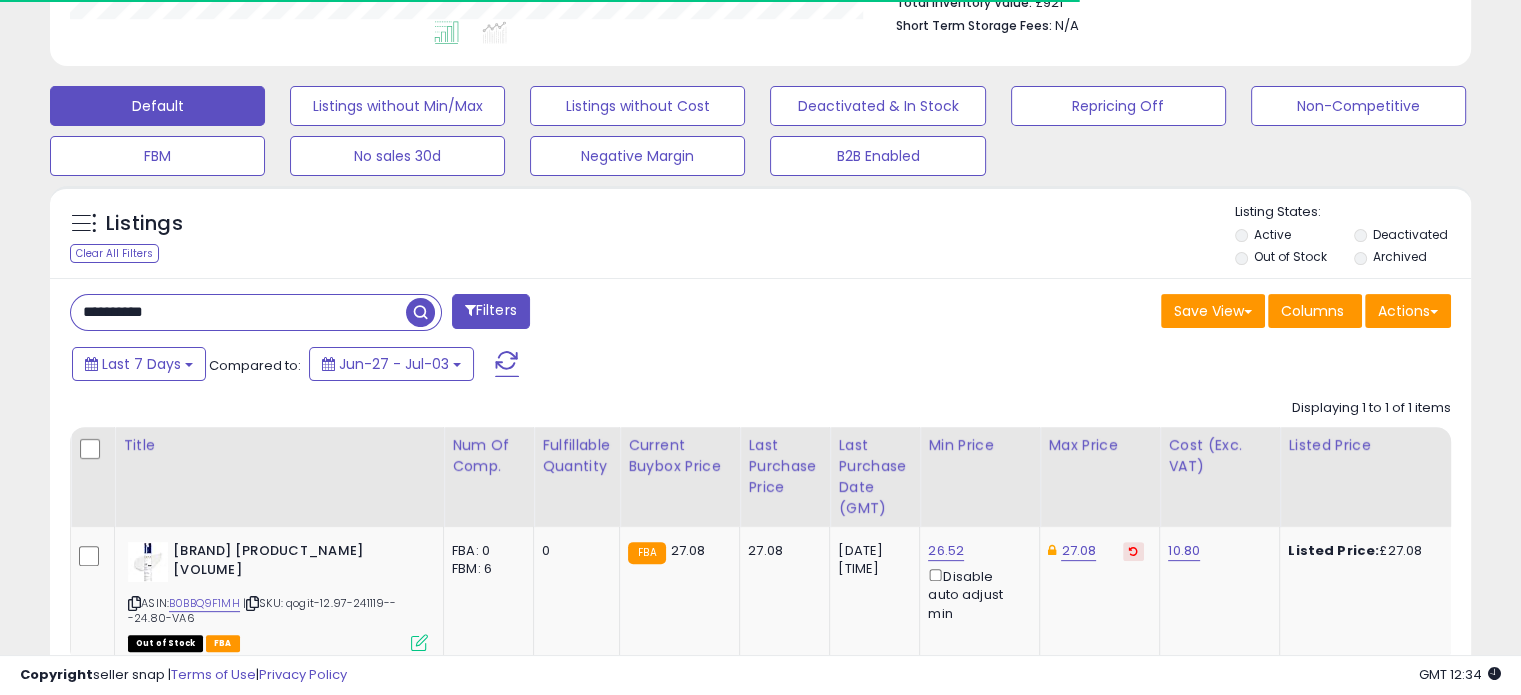scroll, scrollTop: 409, scrollLeft: 822, axis: both 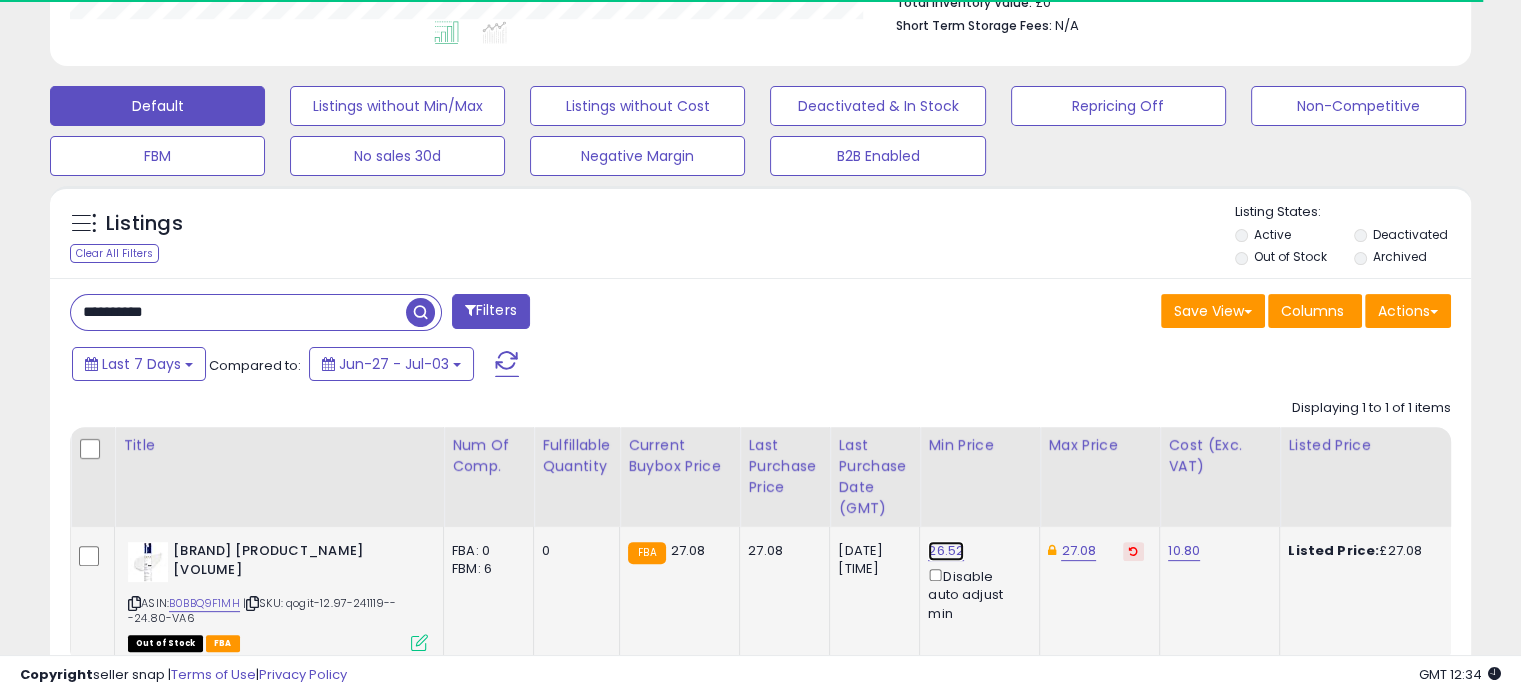 click on "26.52" at bounding box center (946, 551) 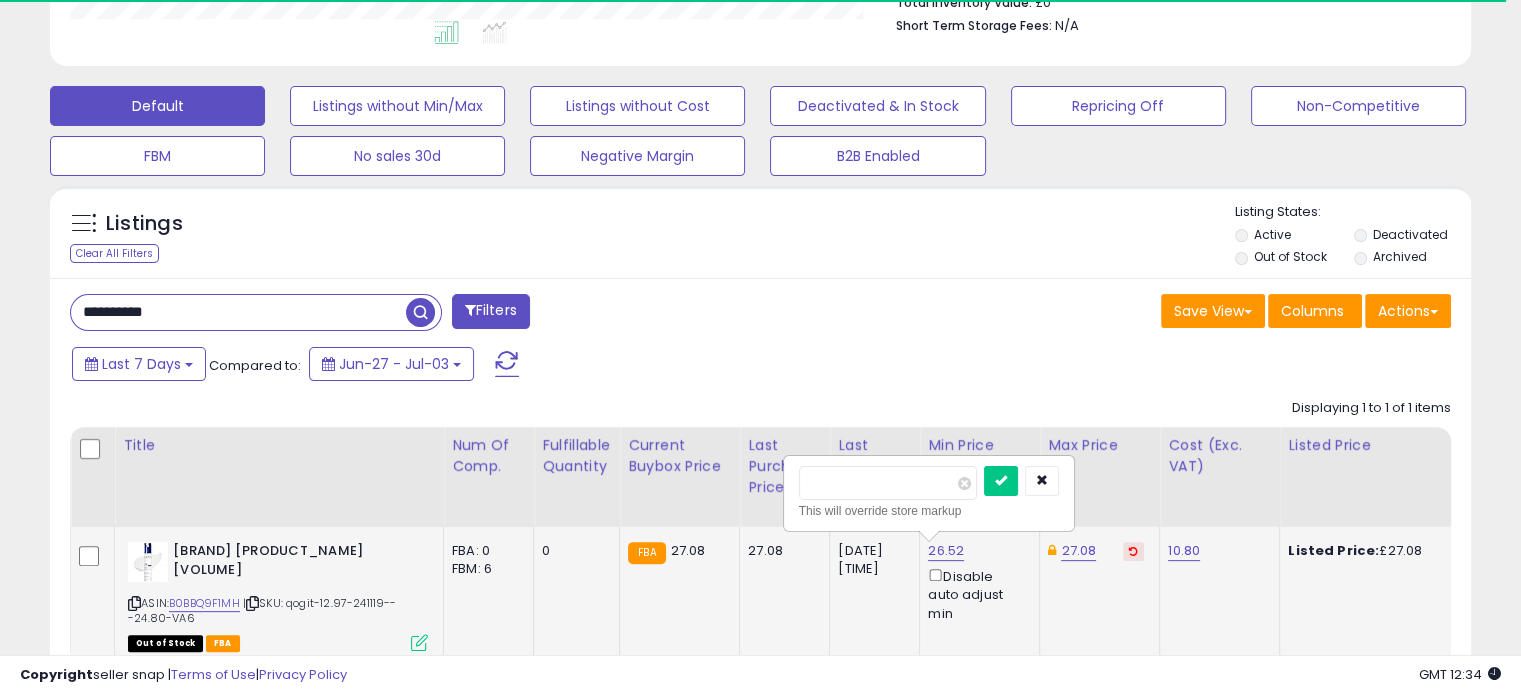 drag, startPoint x: 853, startPoint y: 481, endPoint x: 841, endPoint y: 486, distance: 13 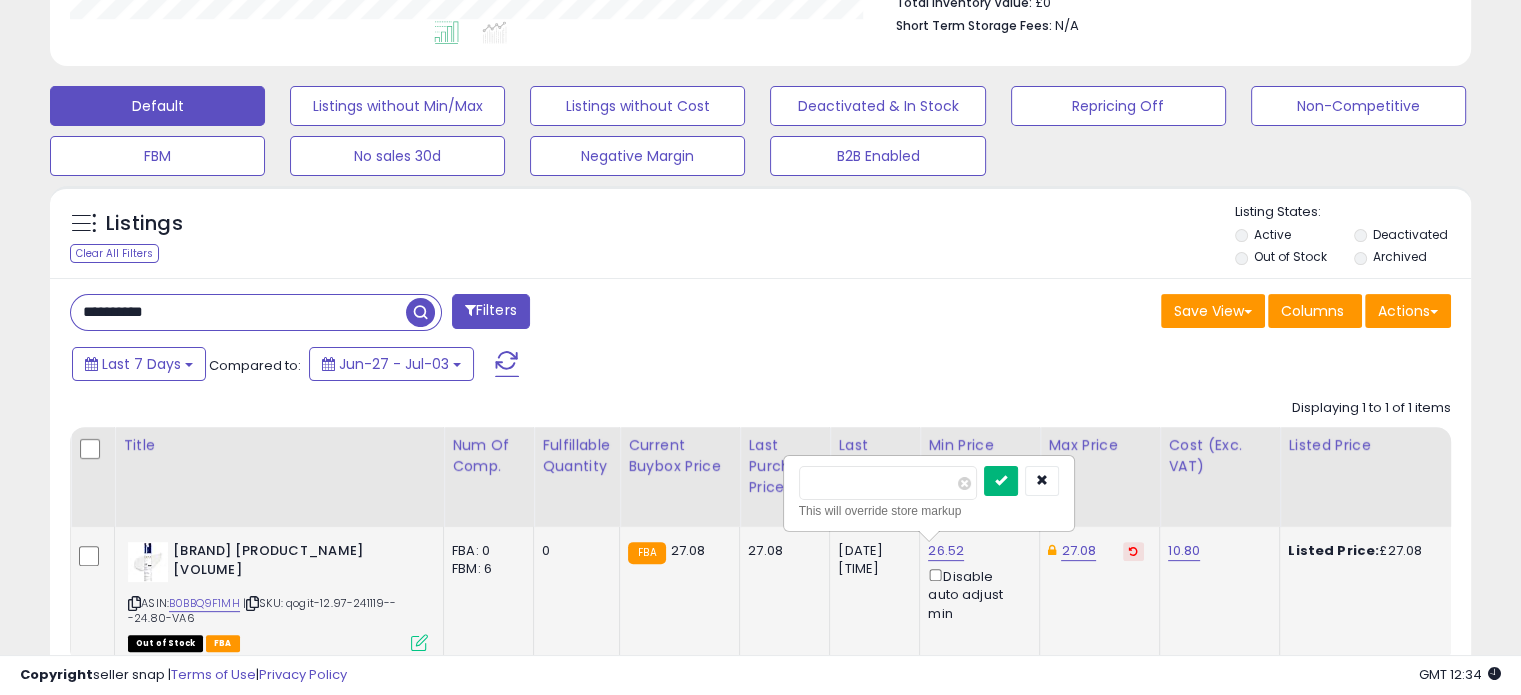 type on "*****" 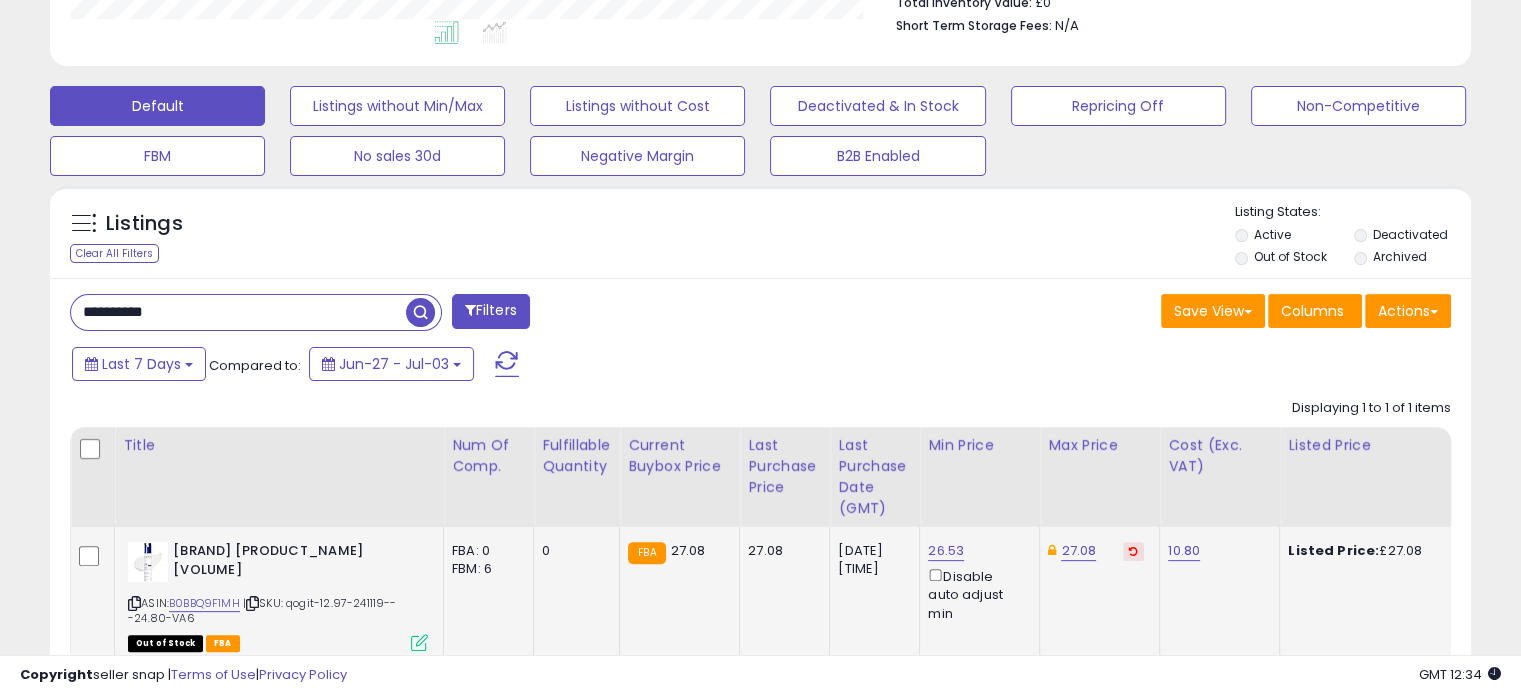 click at bounding box center [1133, 551] 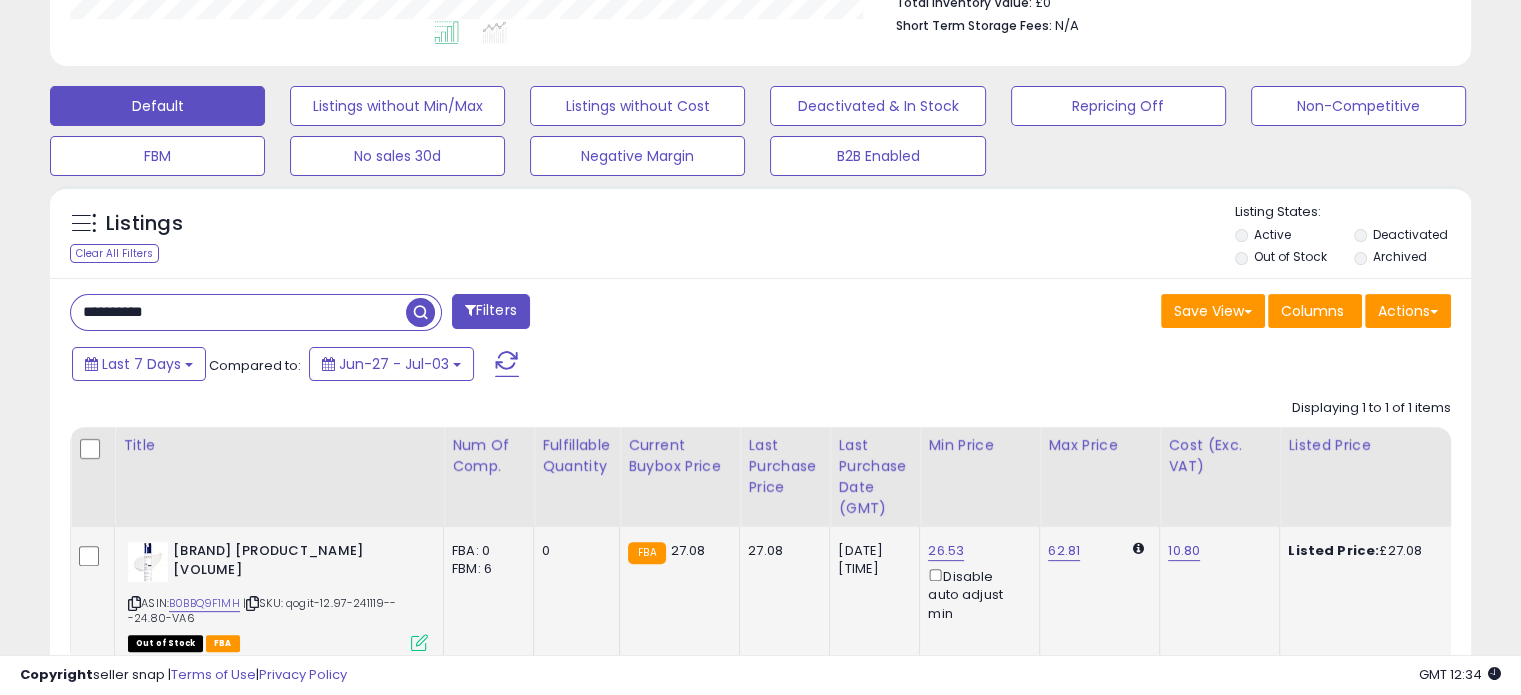 click on "62.81" 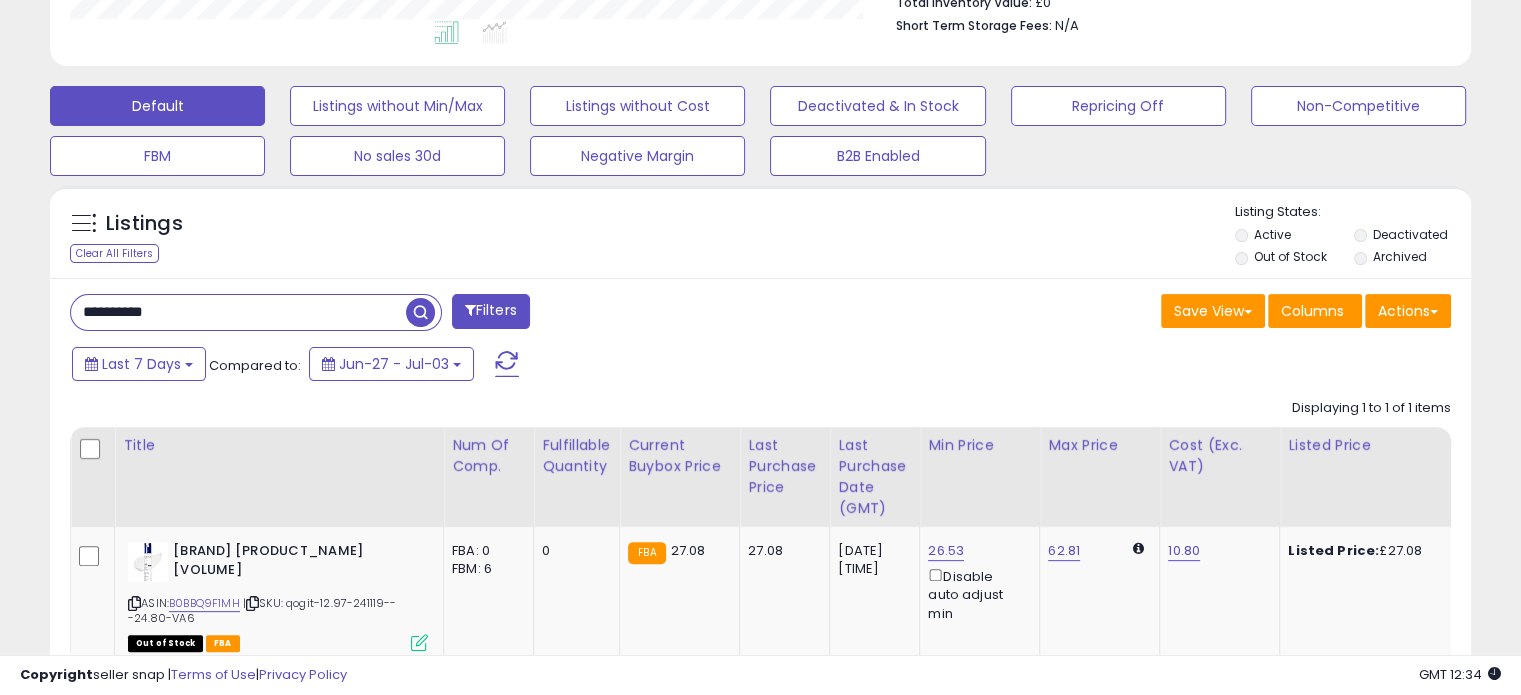 click on "**********" at bounding box center [238, 312] 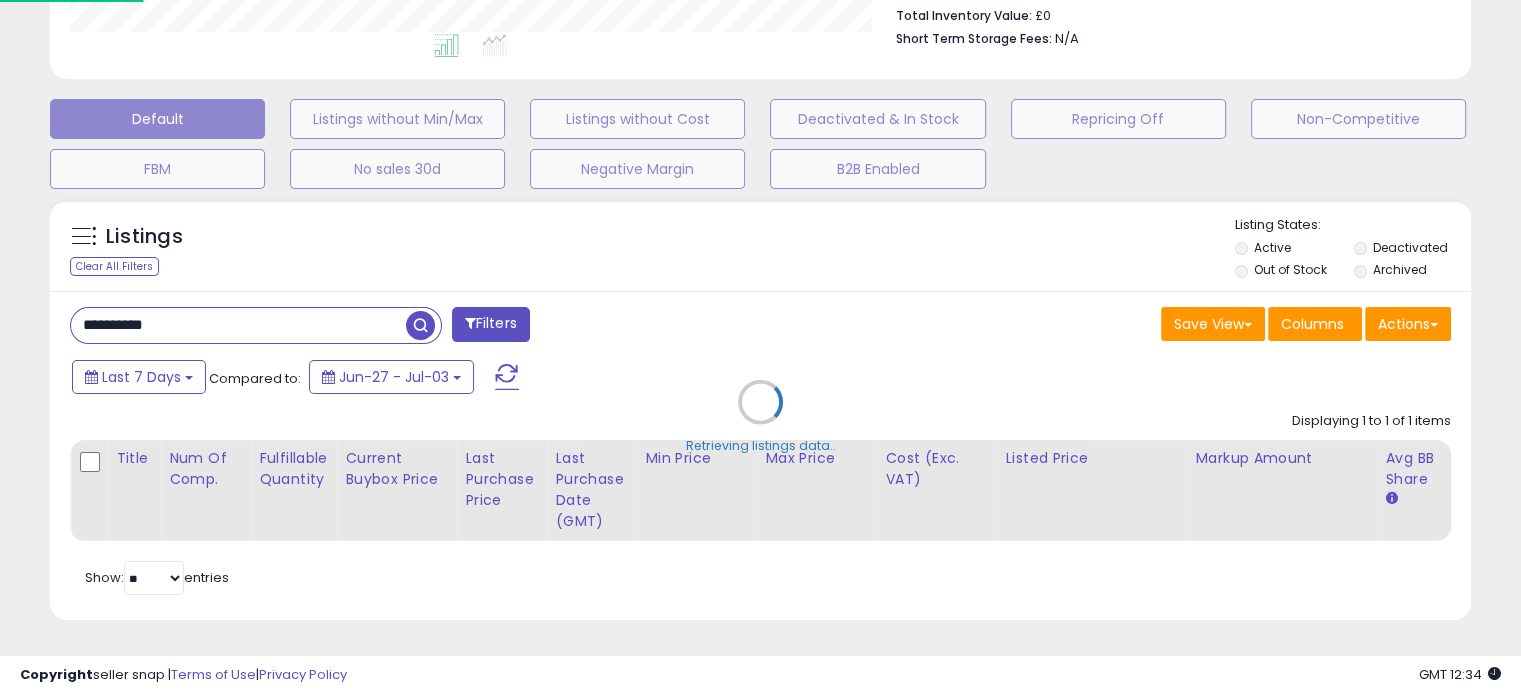 scroll, scrollTop: 999589, scrollLeft: 999168, axis: both 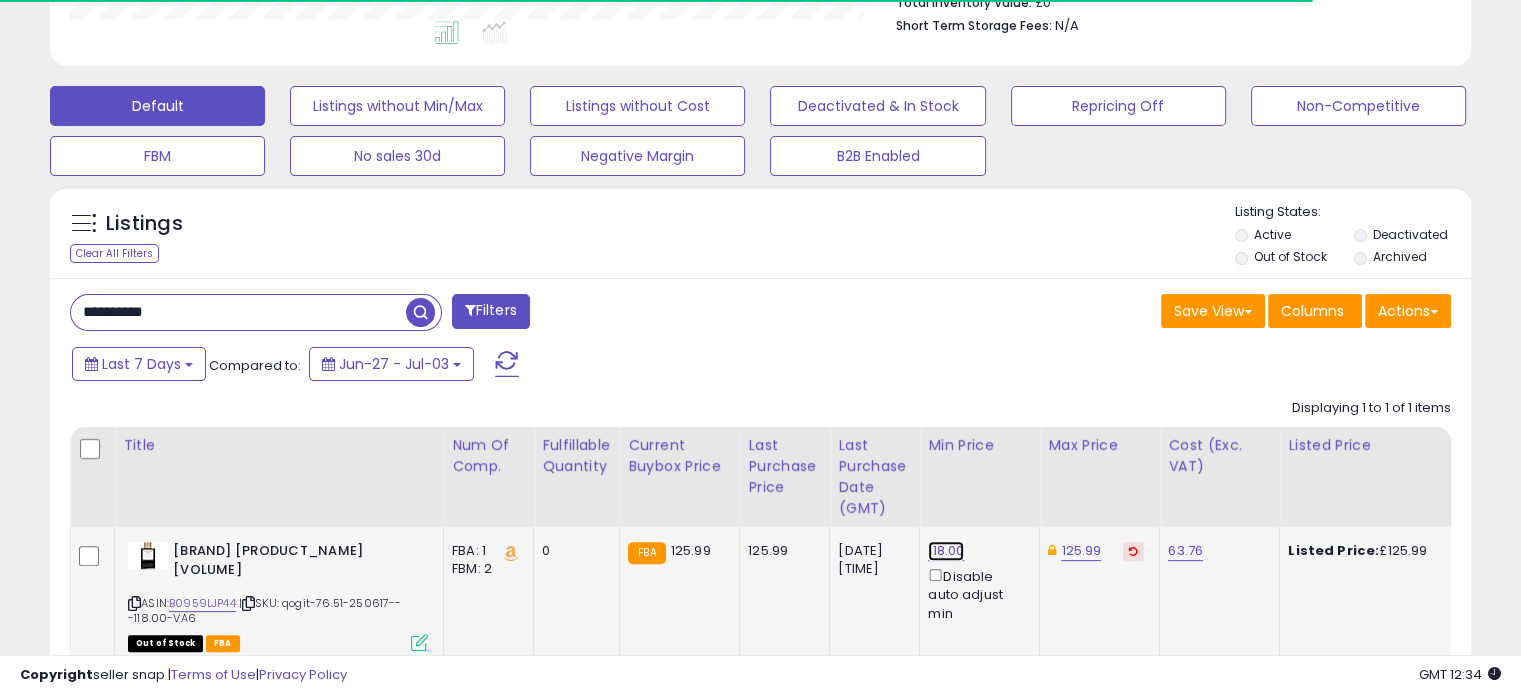 click on "118.00" at bounding box center (946, 551) 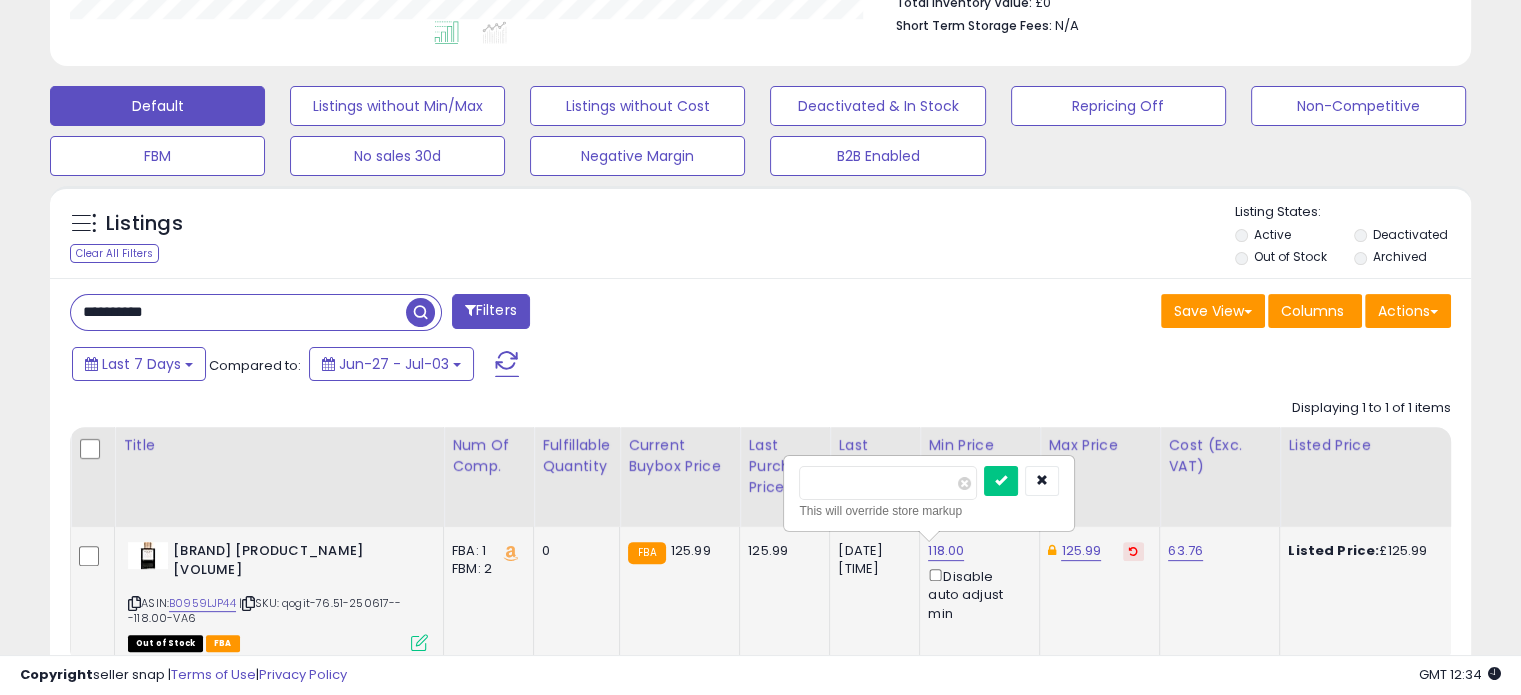 drag, startPoint x: 860, startPoint y: 486, endPoint x: 805, endPoint y: 485, distance: 55.00909 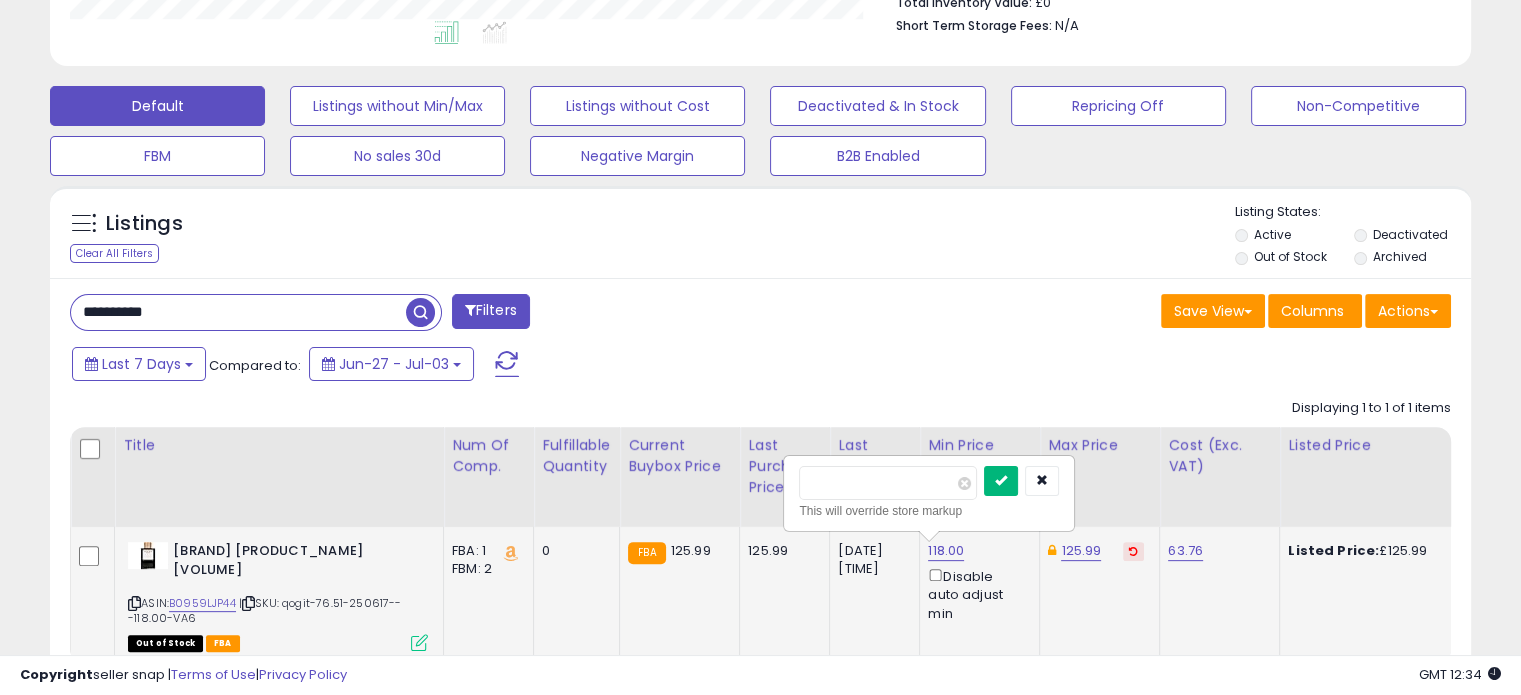 type on "******" 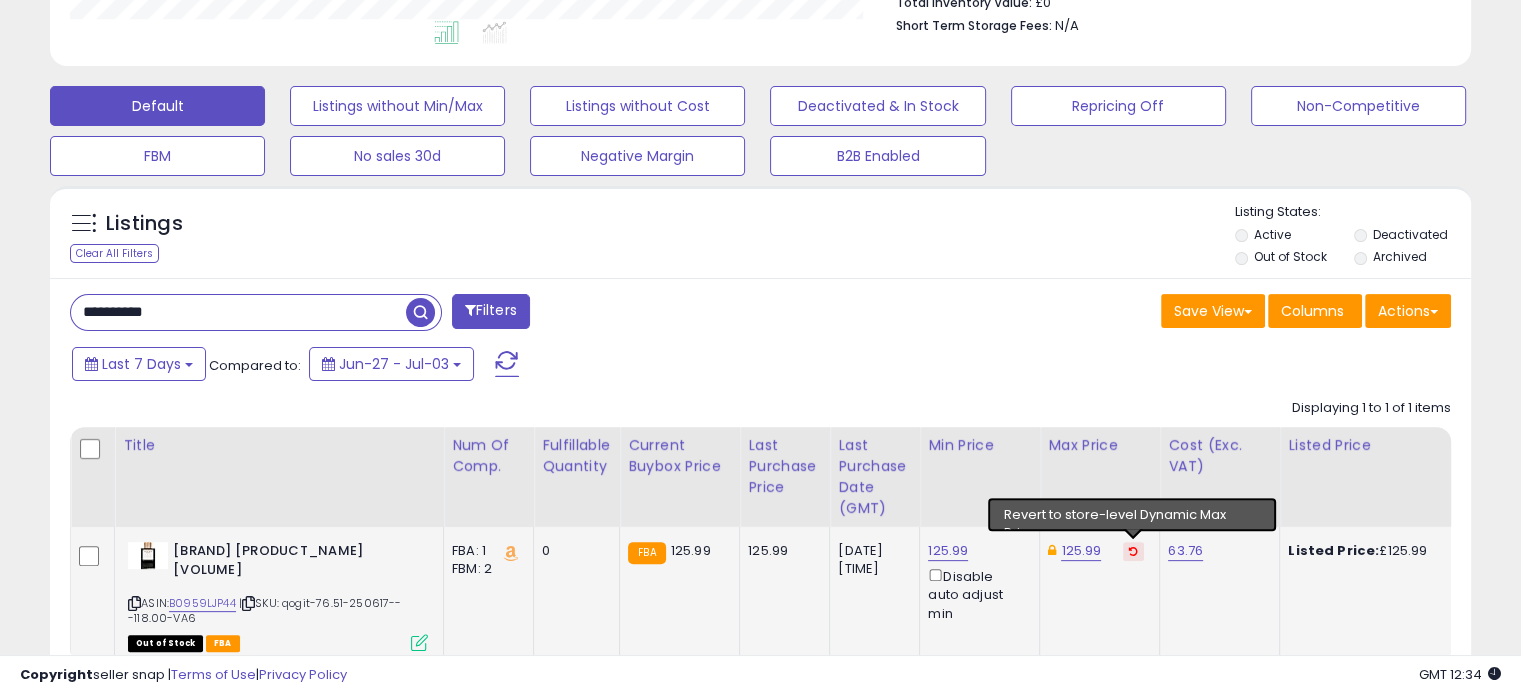 click at bounding box center [1133, 551] 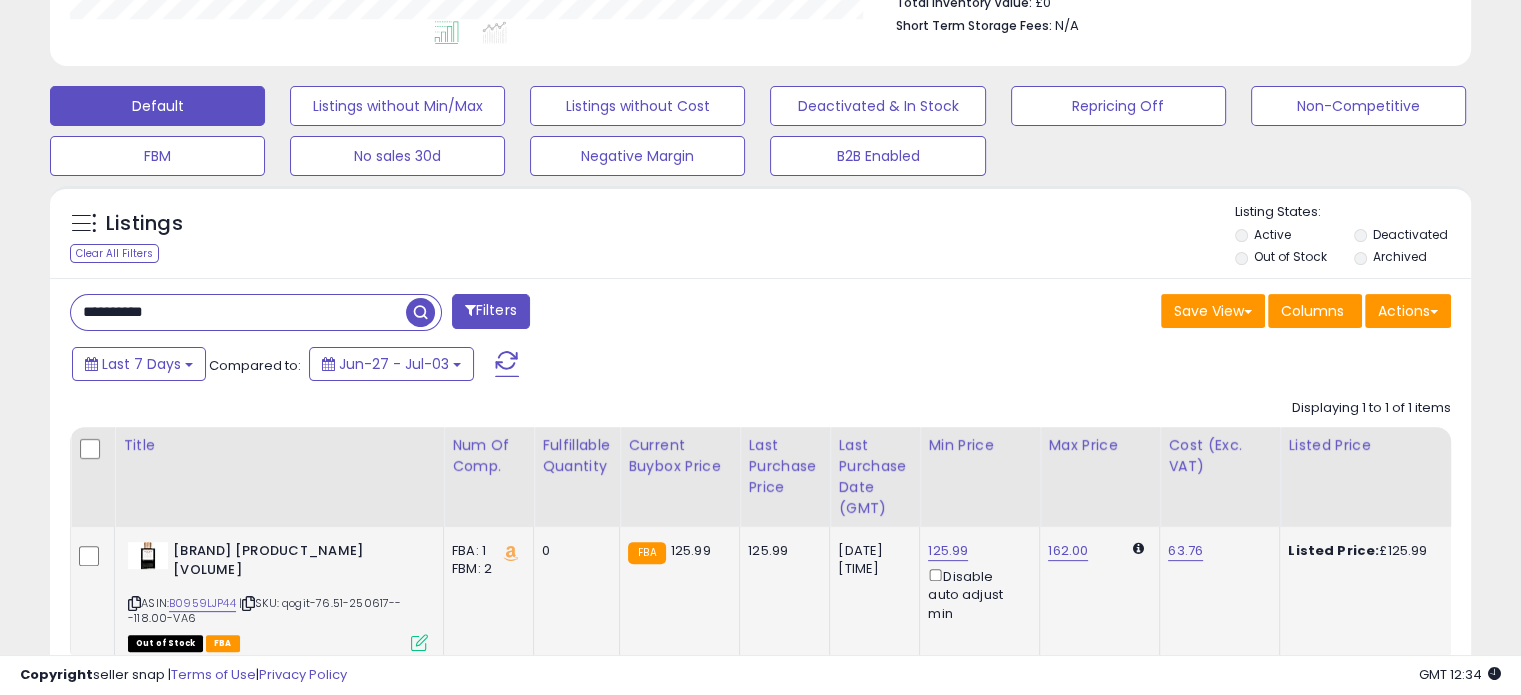 click on "162.00" 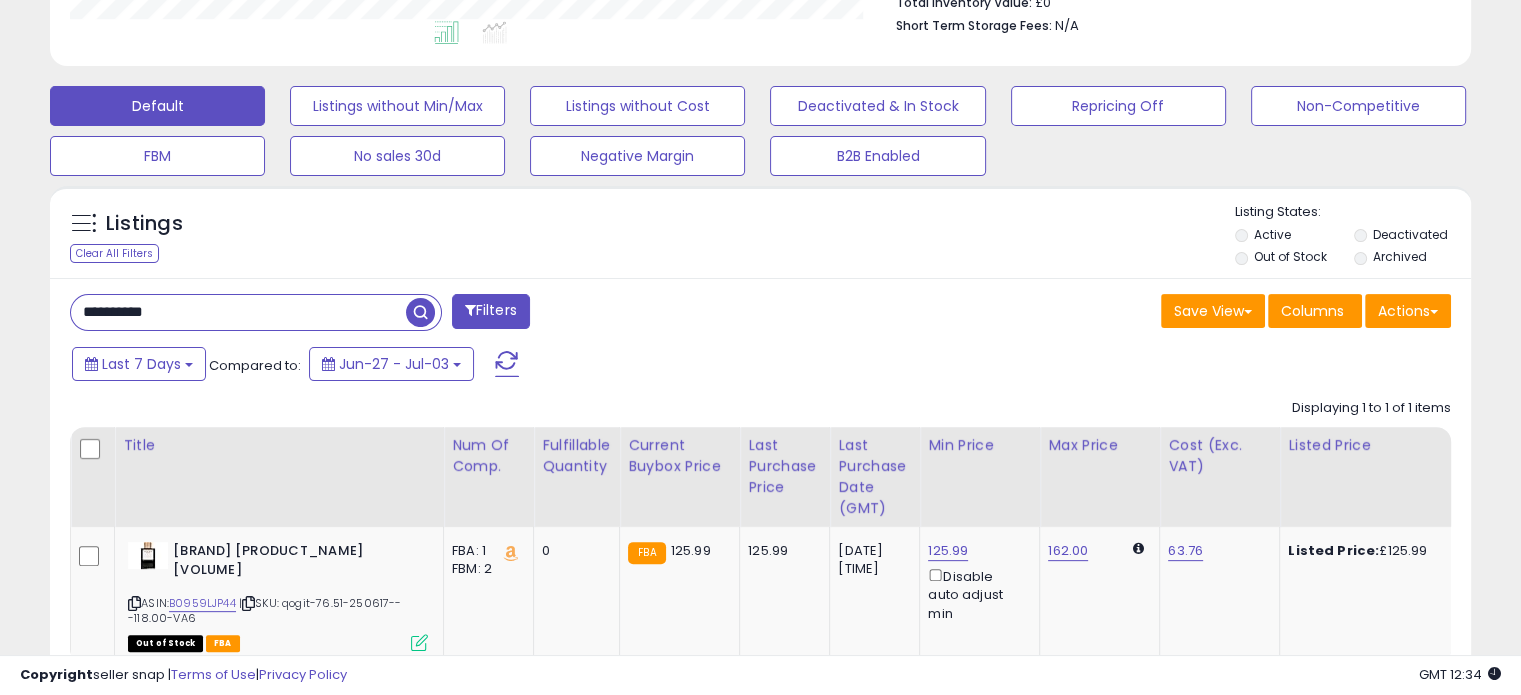 click on "**********" at bounding box center [238, 312] 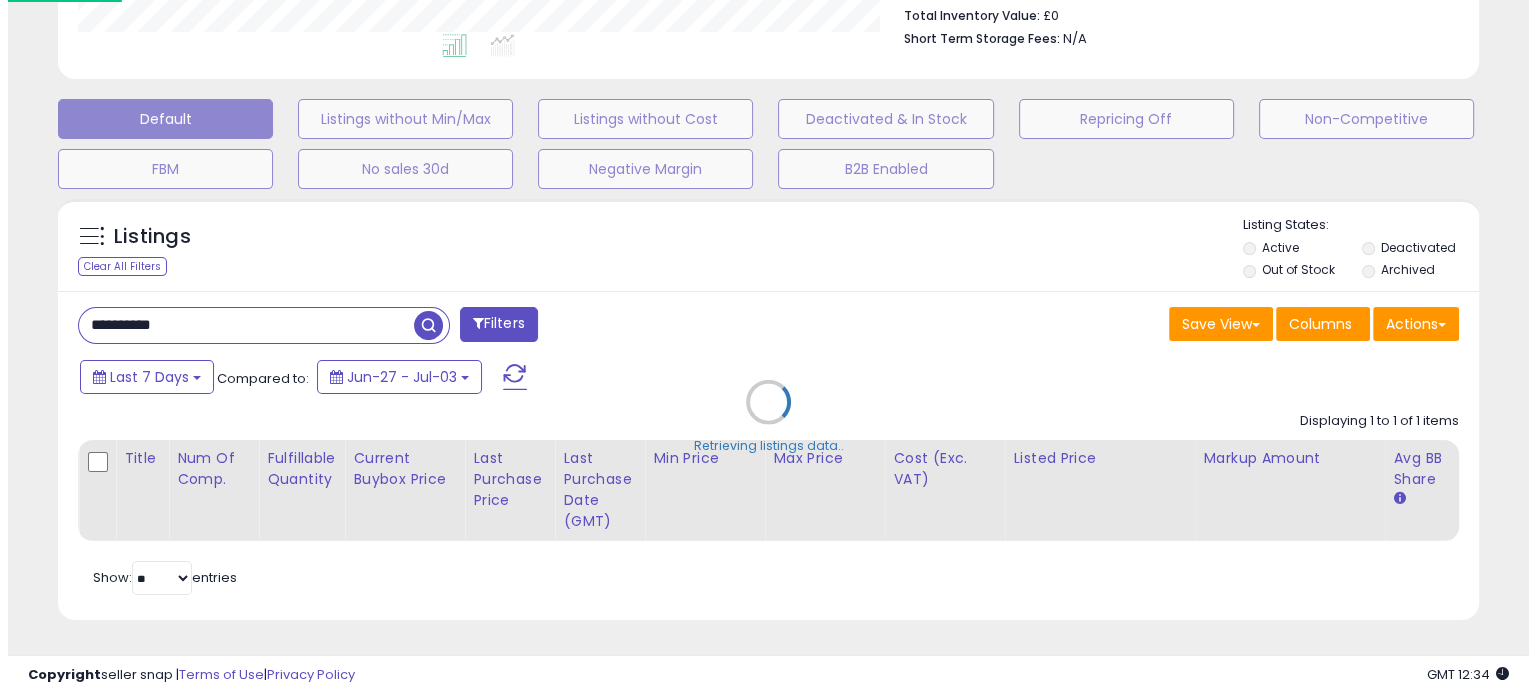 scroll, scrollTop: 999589, scrollLeft: 999168, axis: both 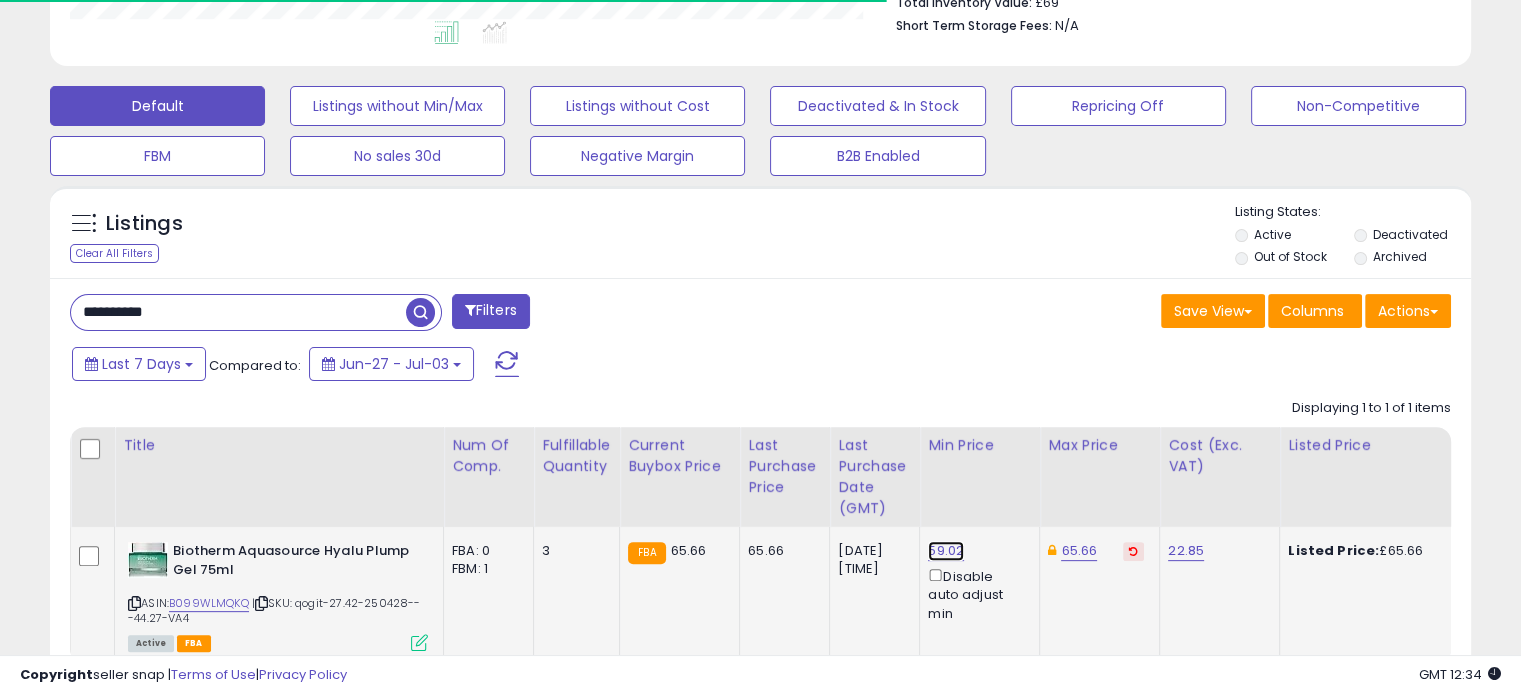 click on "59.02" at bounding box center [946, 551] 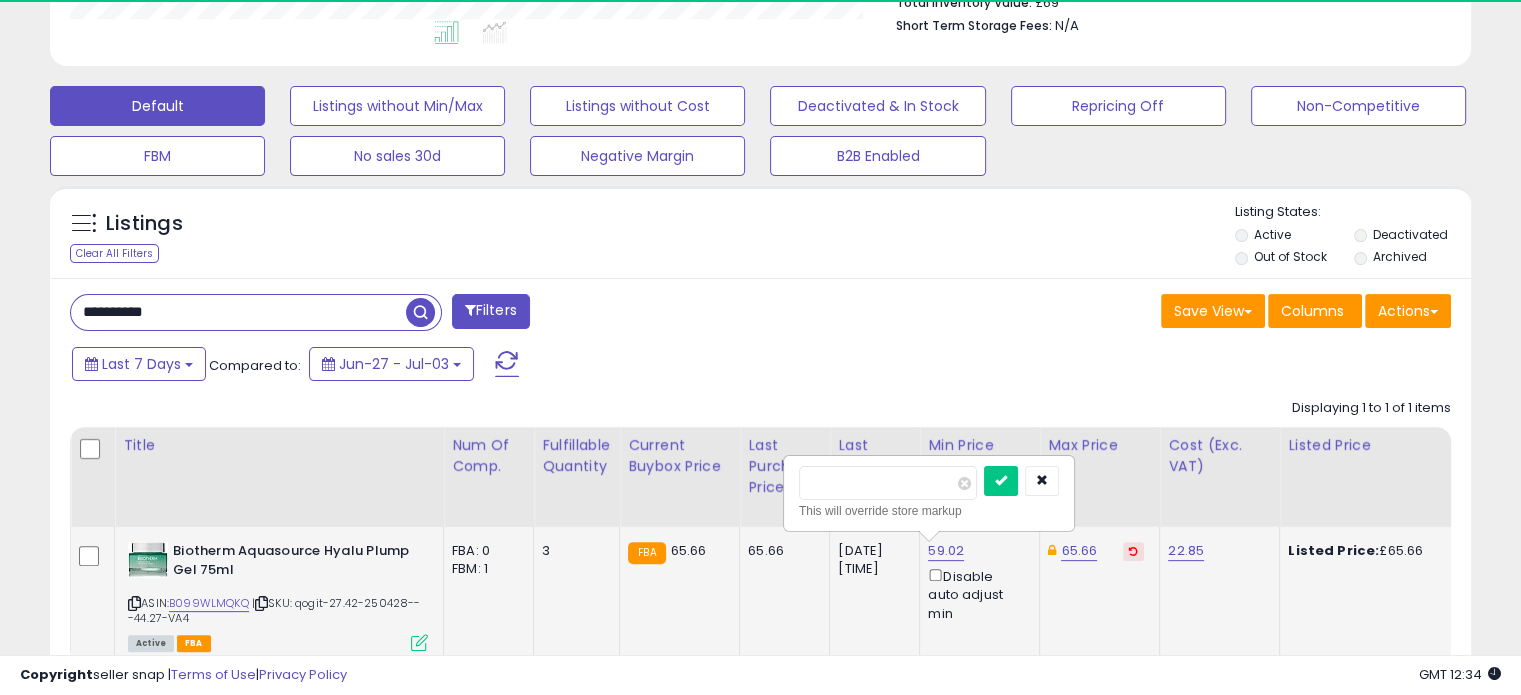 scroll, scrollTop: 999589, scrollLeft: 999176, axis: both 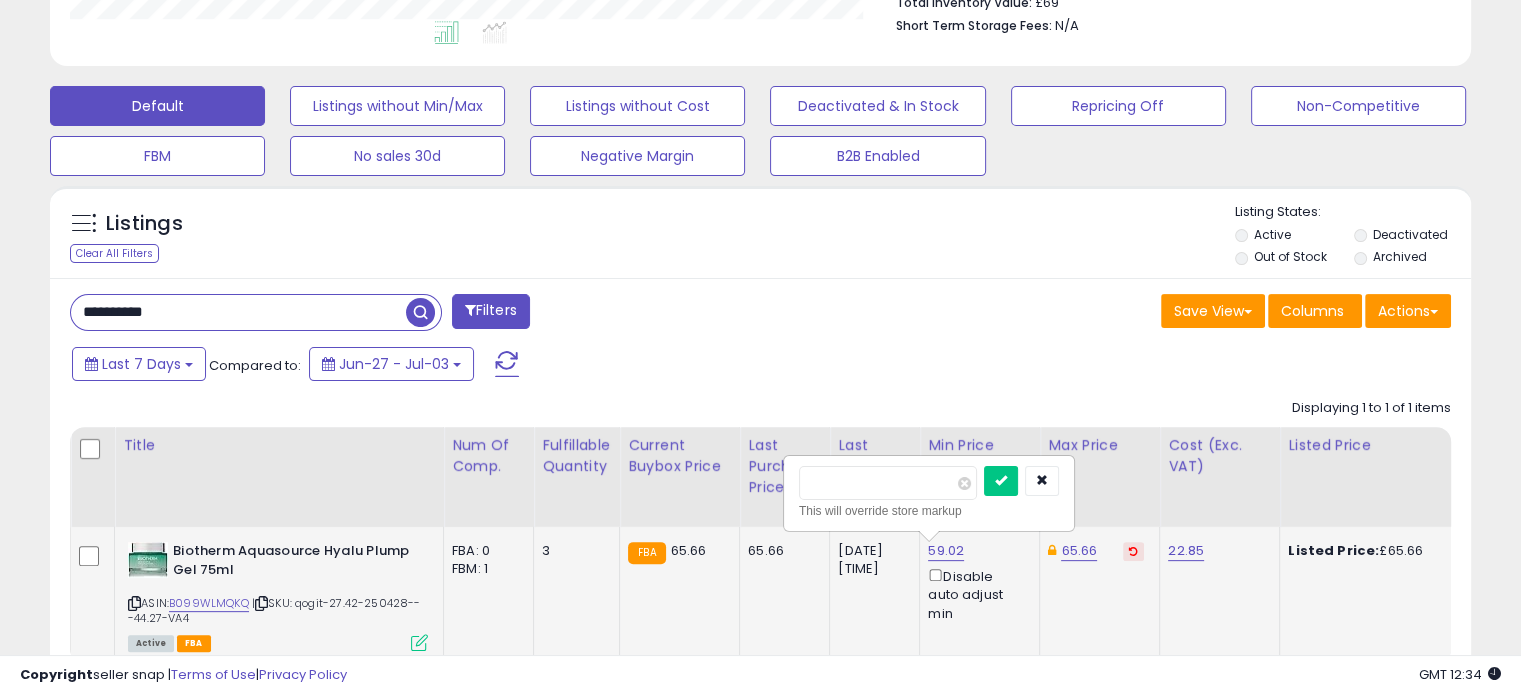 drag, startPoint x: 853, startPoint y: 478, endPoint x: 798, endPoint y: 480, distance: 55.03635 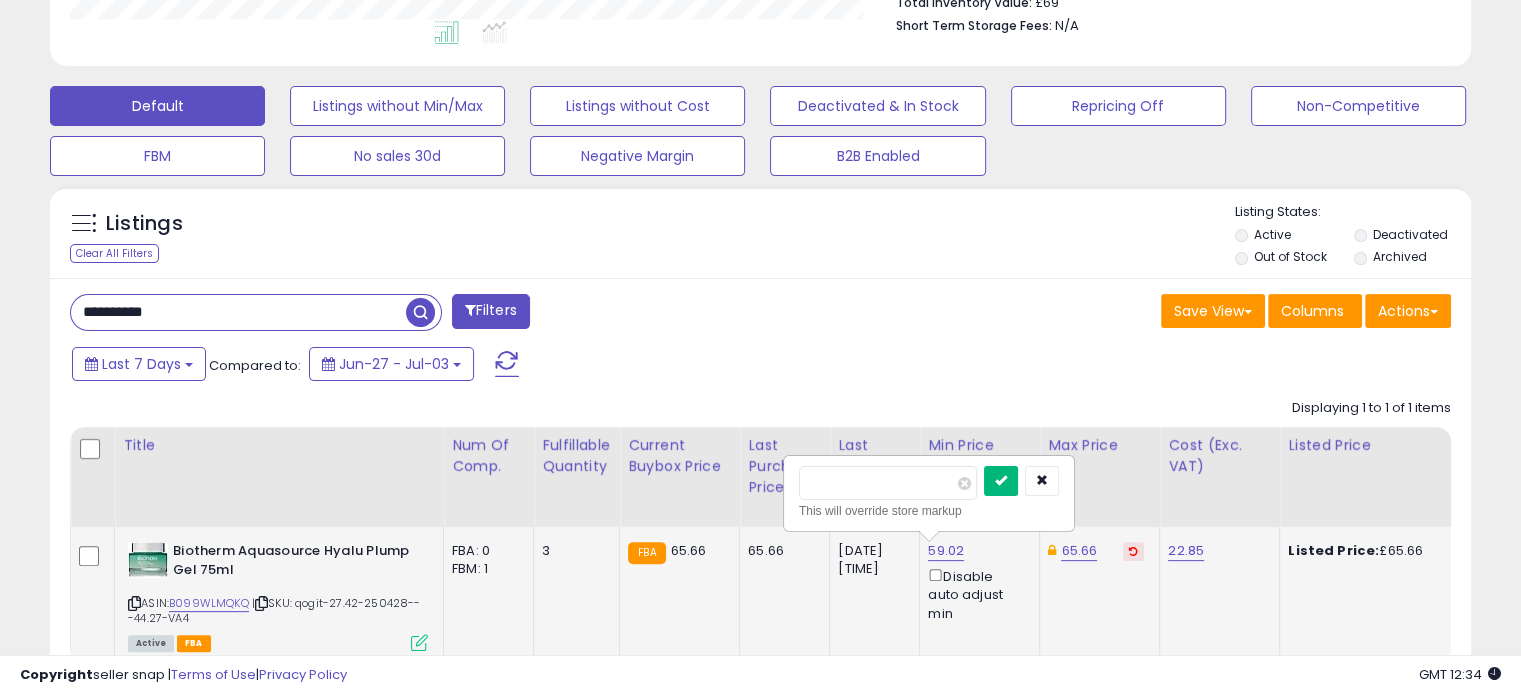 type on "**" 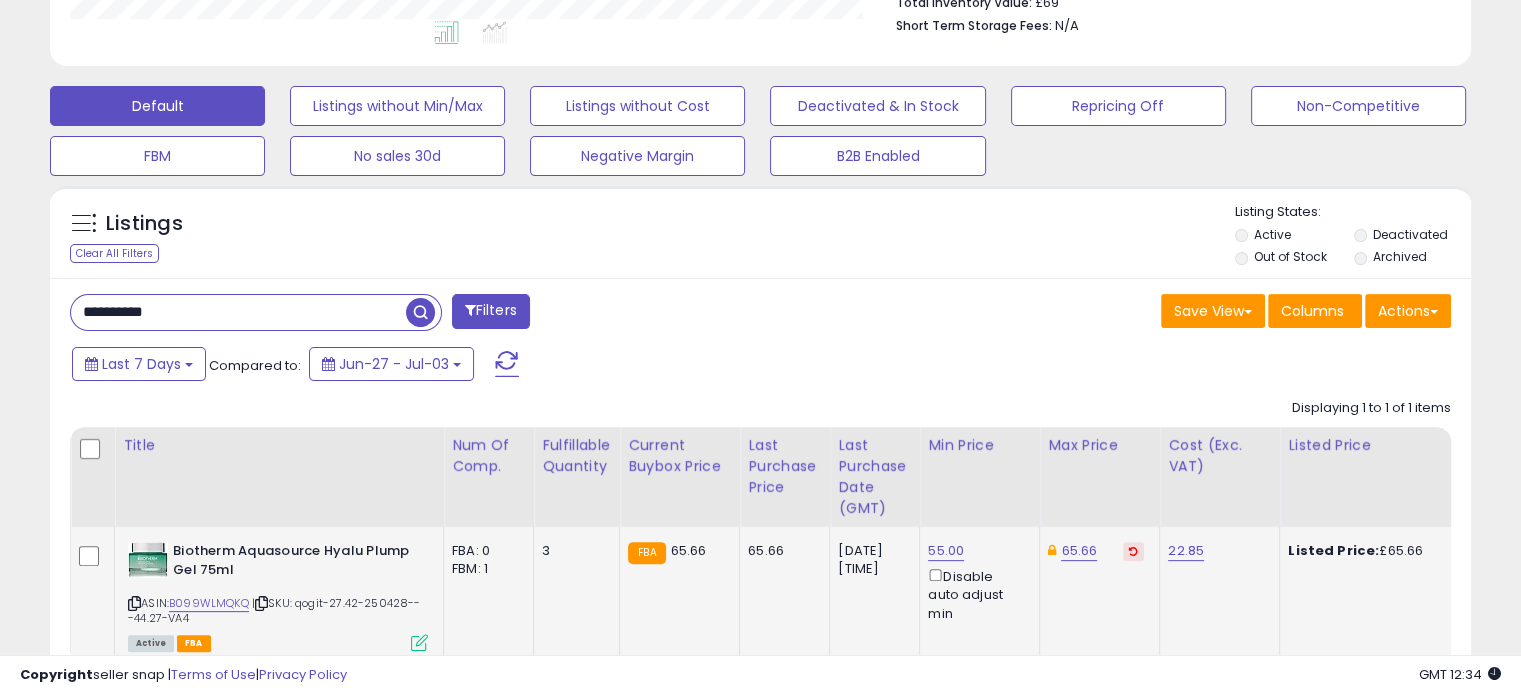 click at bounding box center (1133, 551) 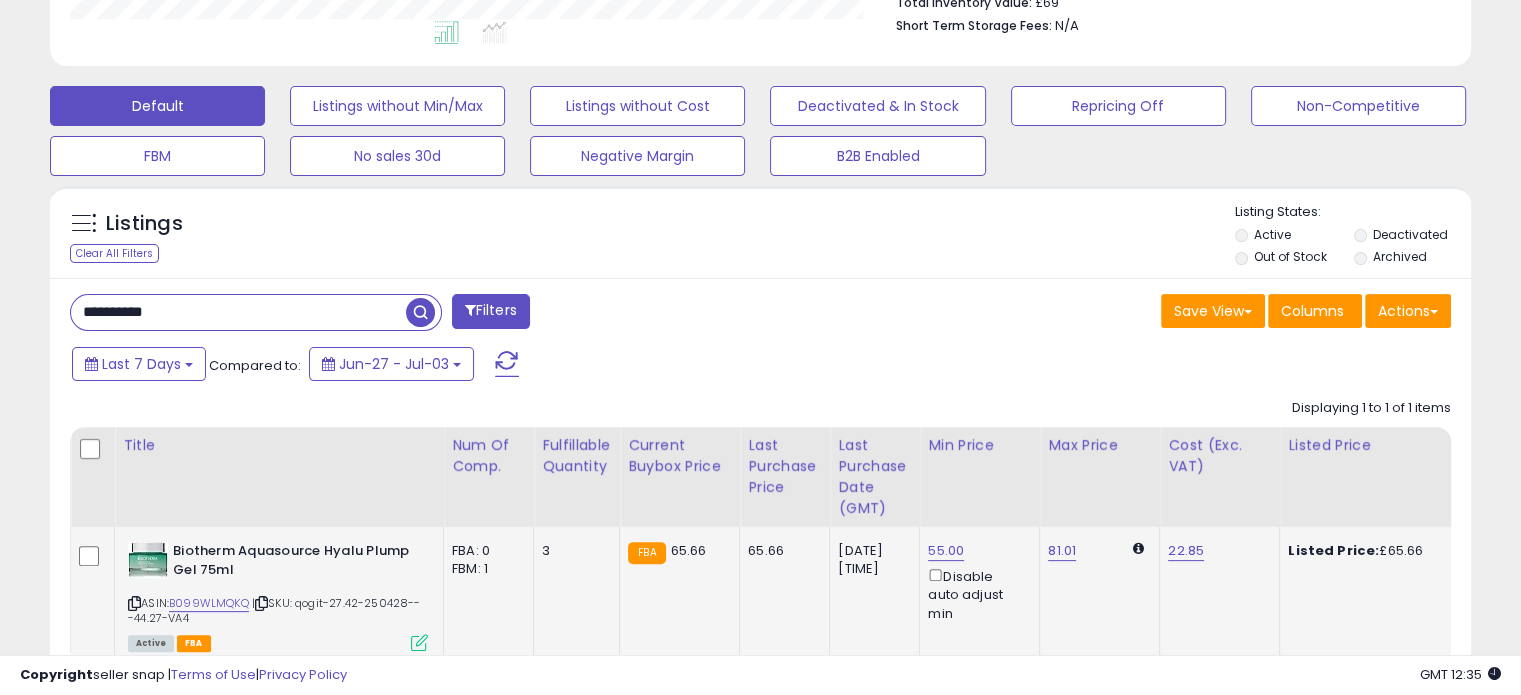 click on "**********" at bounding box center (238, 312) 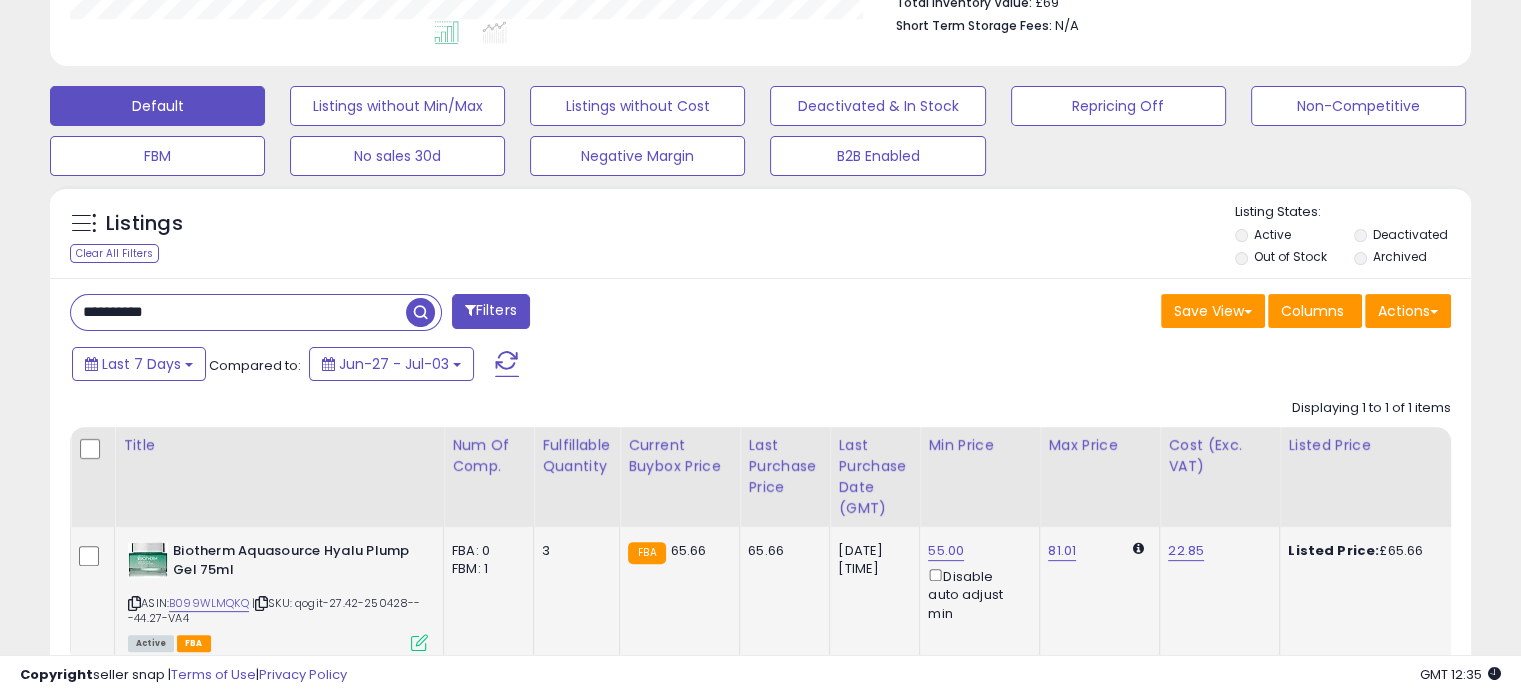 paste 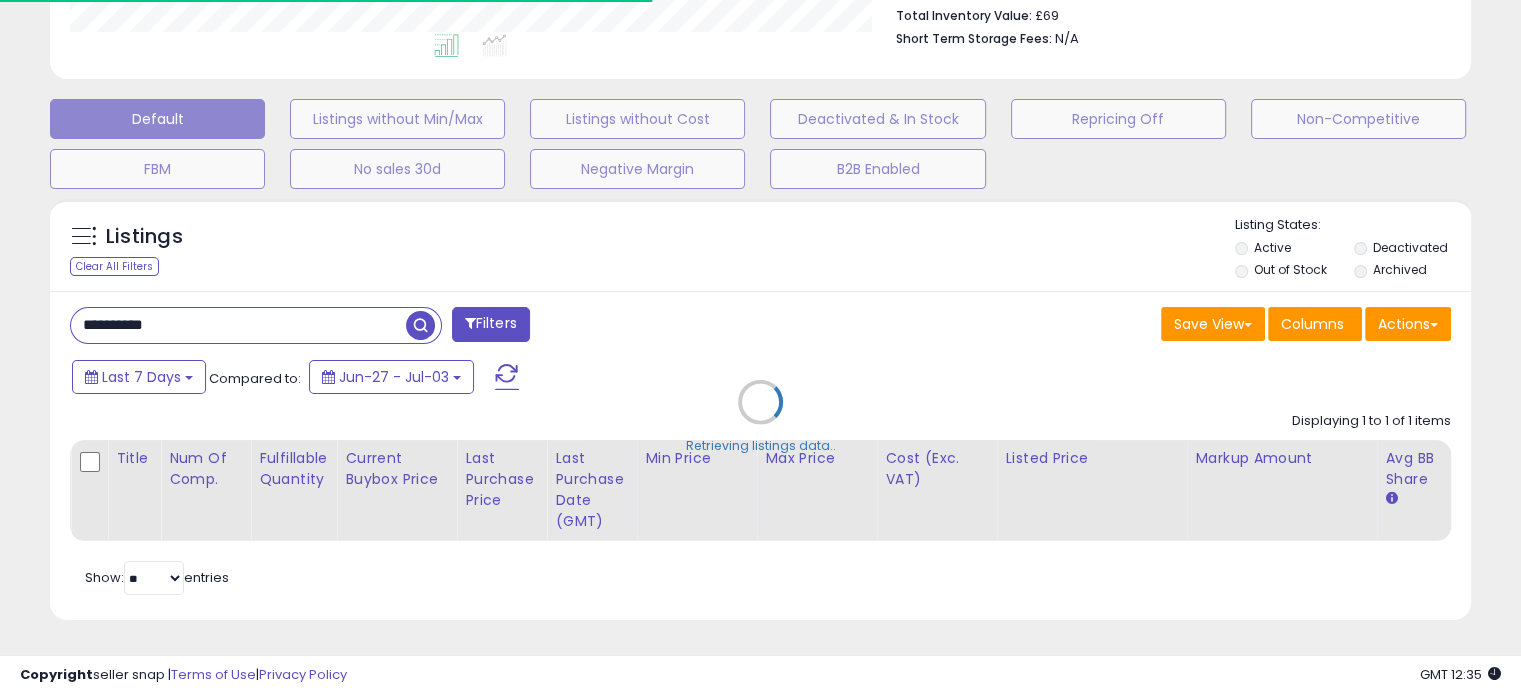 scroll, scrollTop: 409, scrollLeft: 822, axis: both 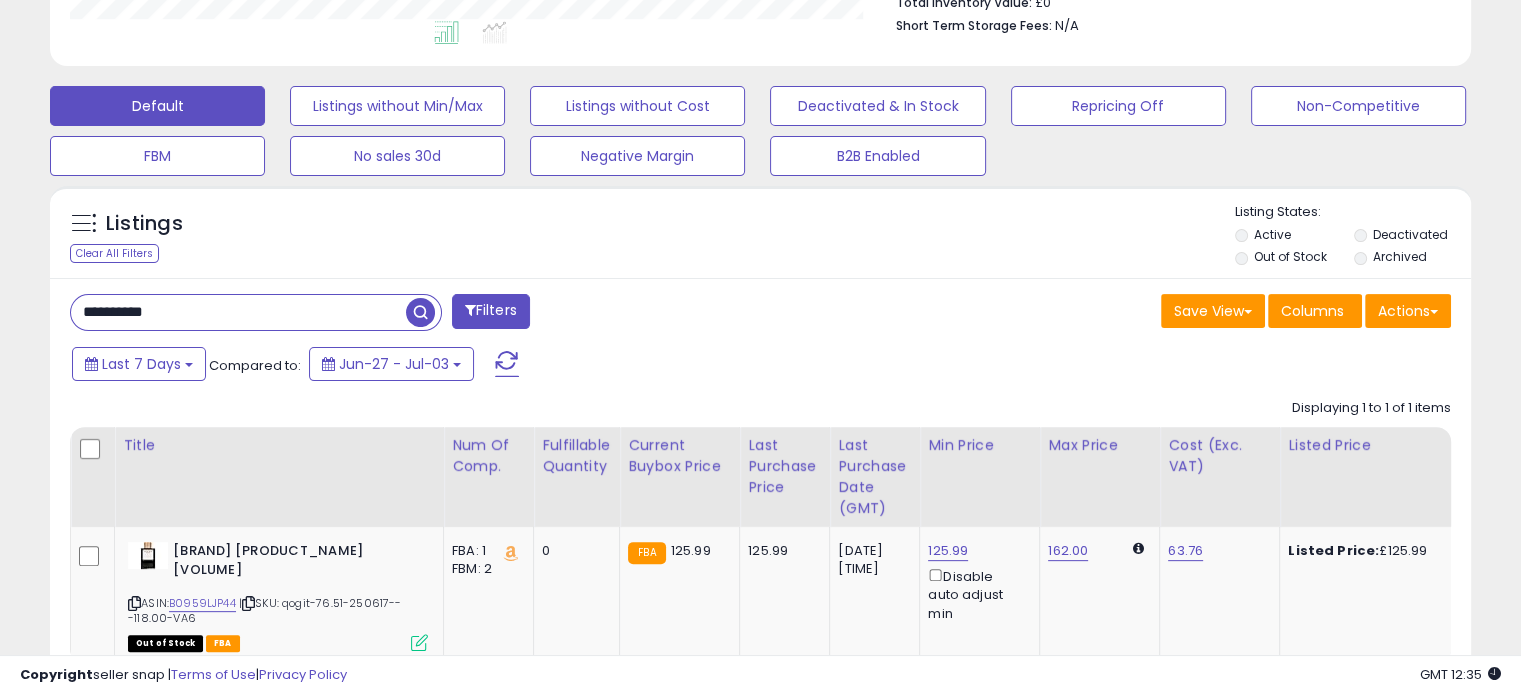 click on "**********" at bounding box center (238, 312) 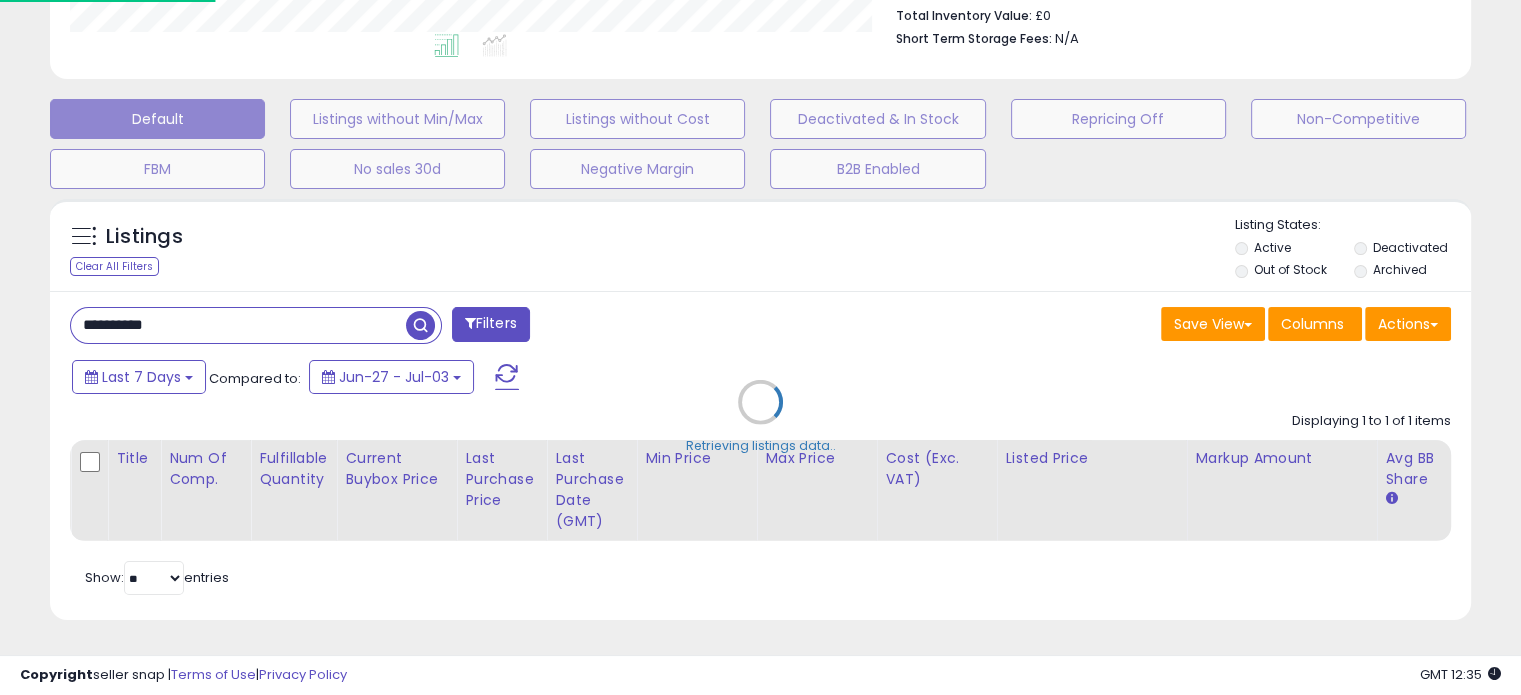scroll, scrollTop: 999589, scrollLeft: 999168, axis: both 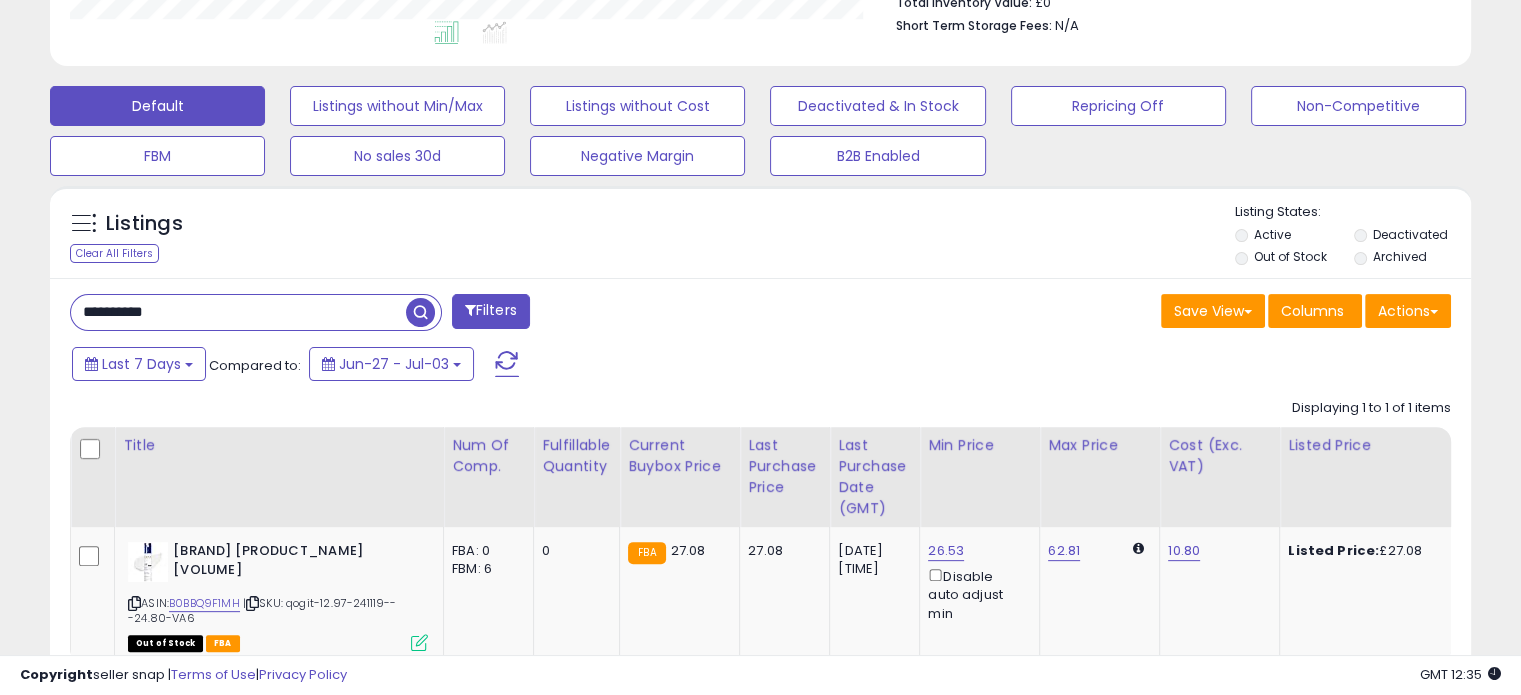 click on "**********" at bounding box center [238, 312] 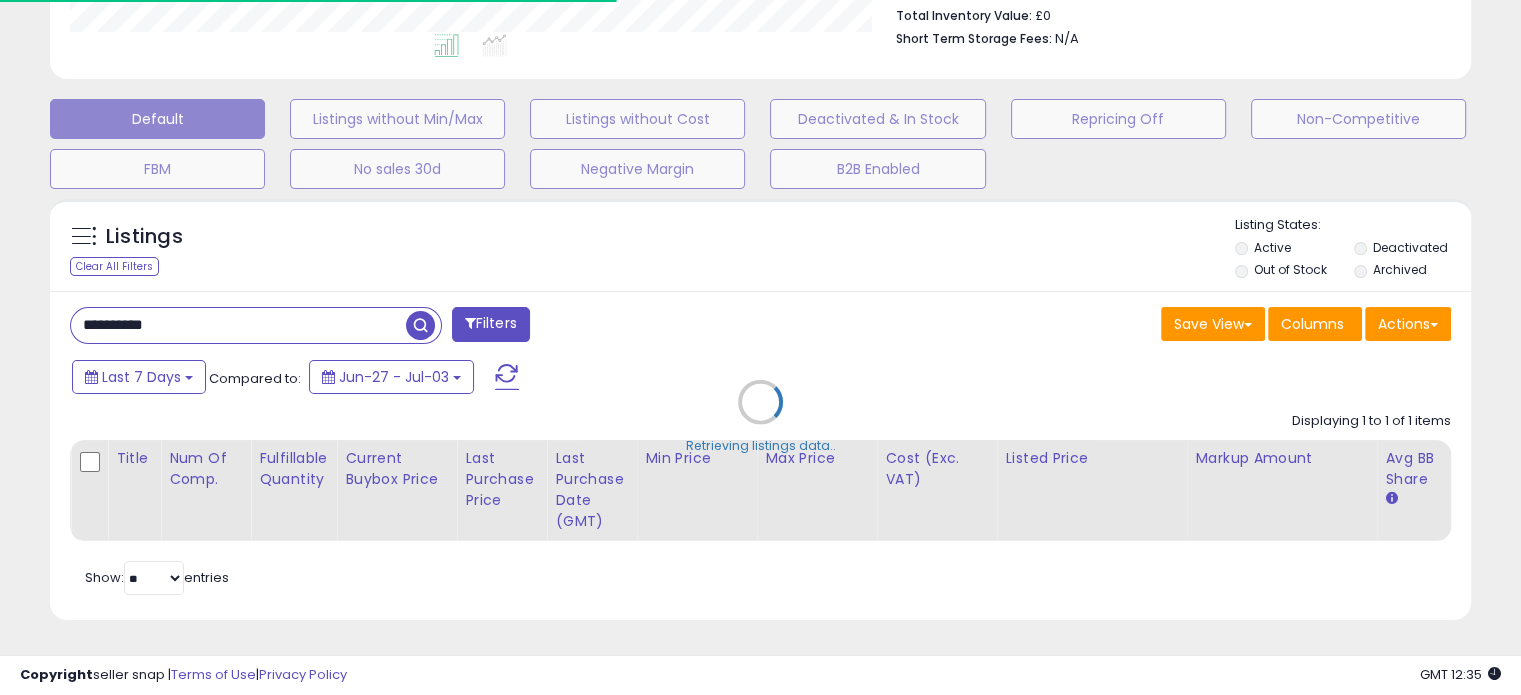 scroll, scrollTop: 409, scrollLeft: 822, axis: both 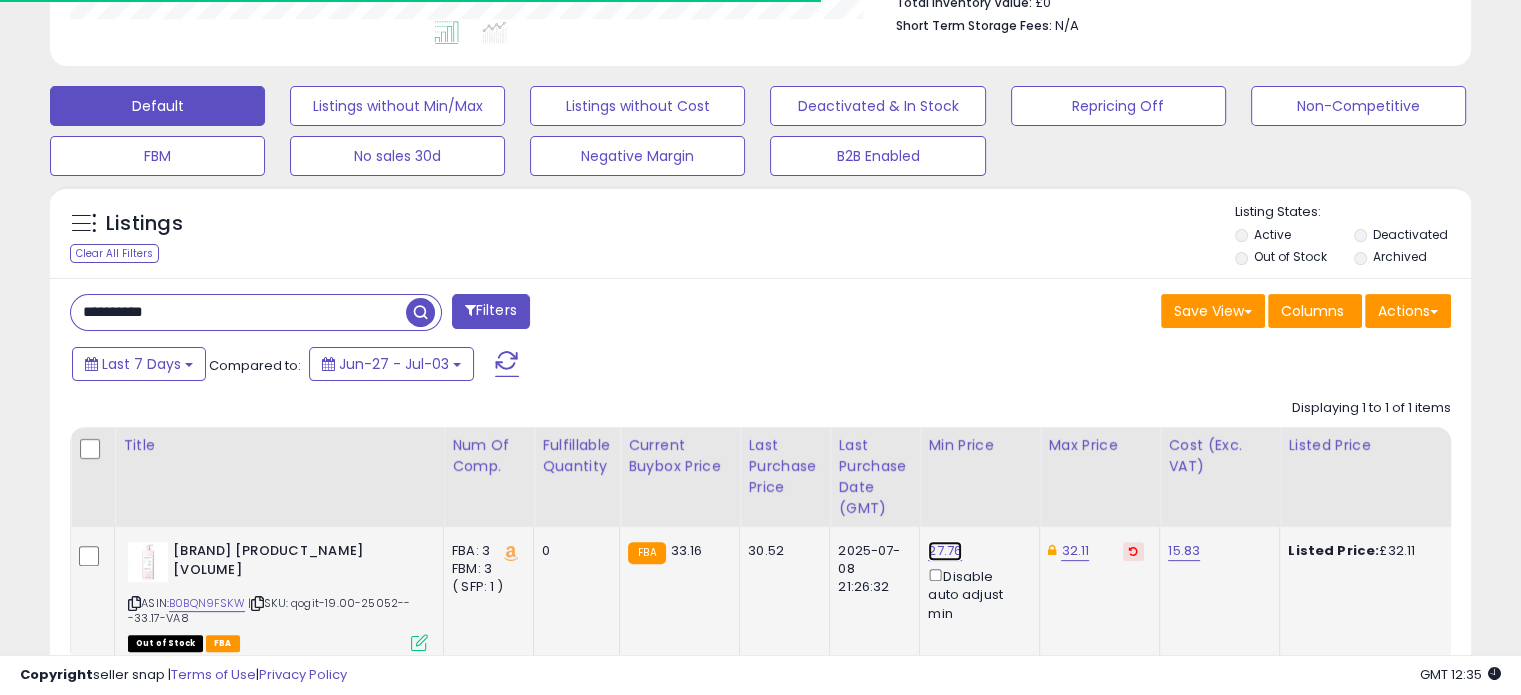 click on "27.76" at bounding box center [945, 551] 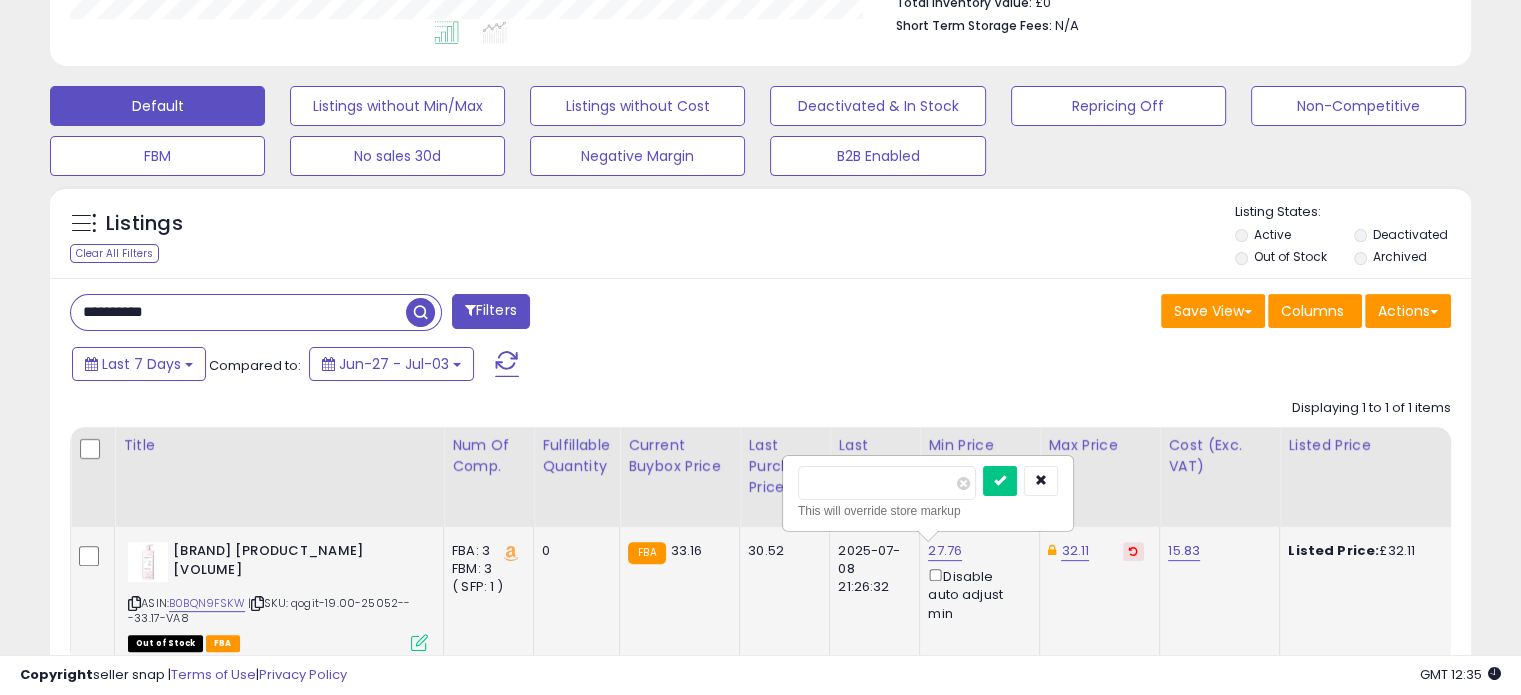 scroll, scrollTop: 999589, scrollLeft: 999176, axis: both 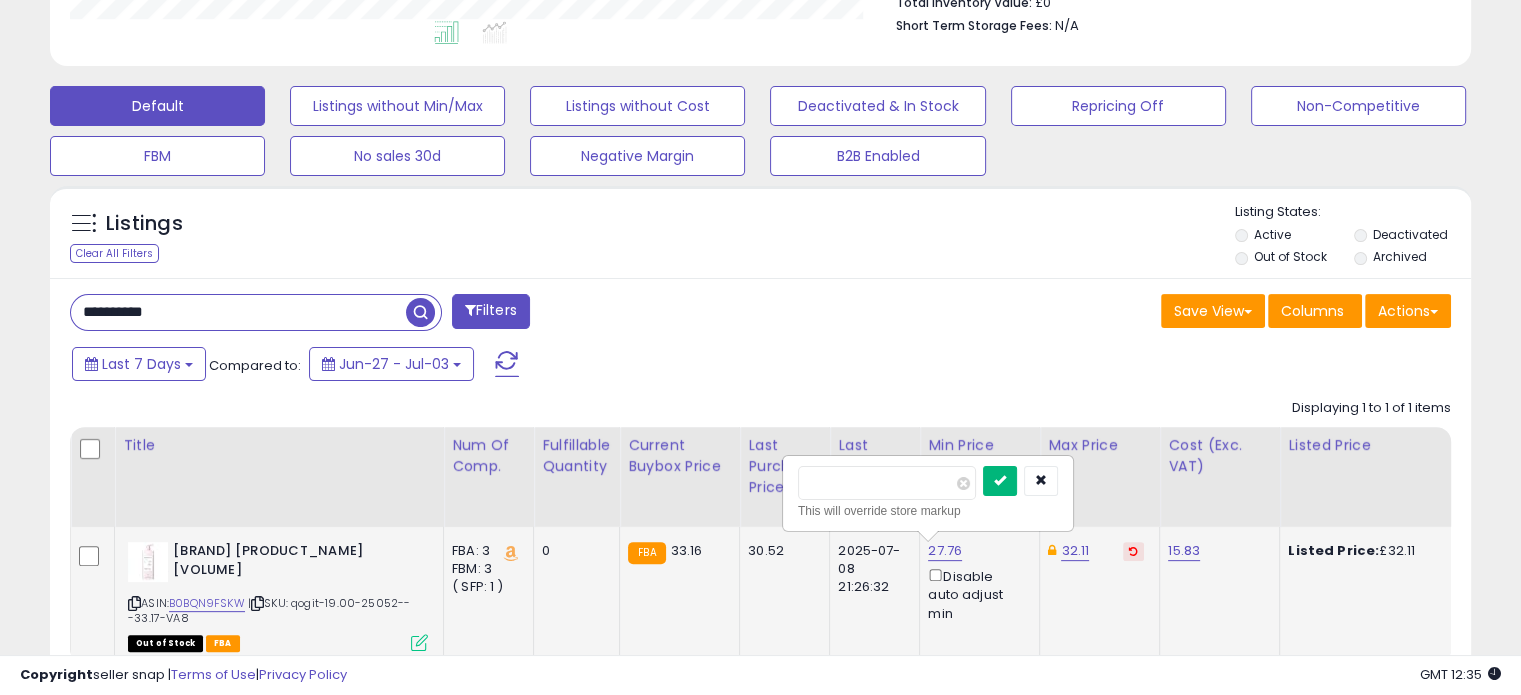 type on "*****" 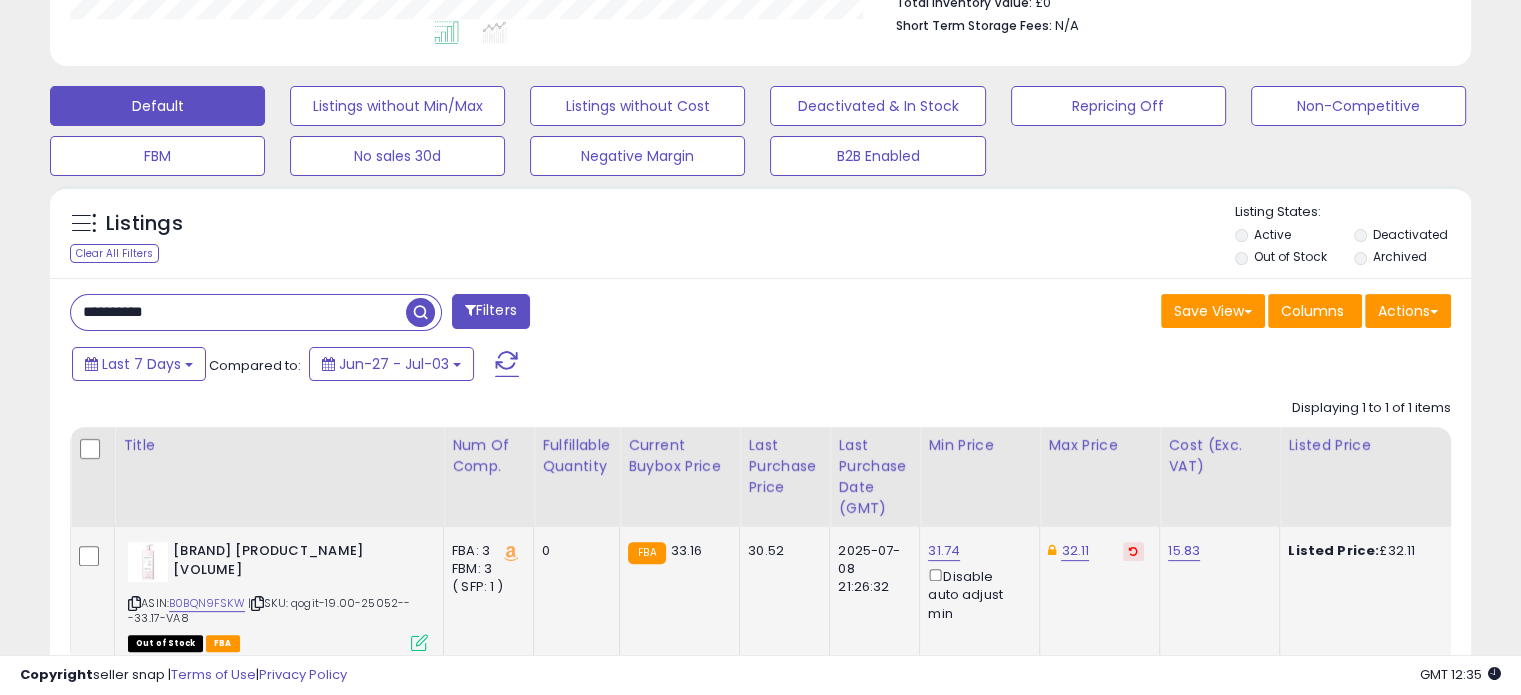 click at bounding box center (1133, 551) 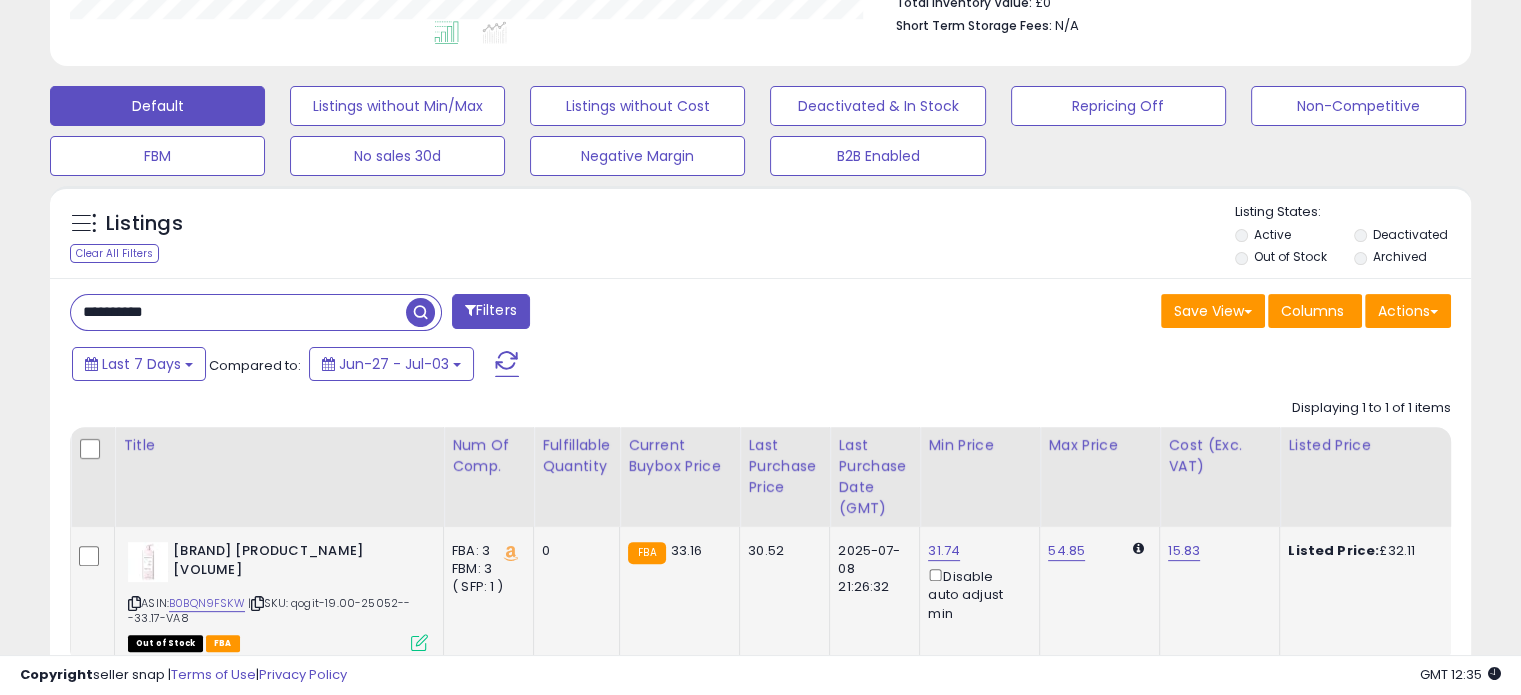 click on "**********" at bounding box center [238, 312] 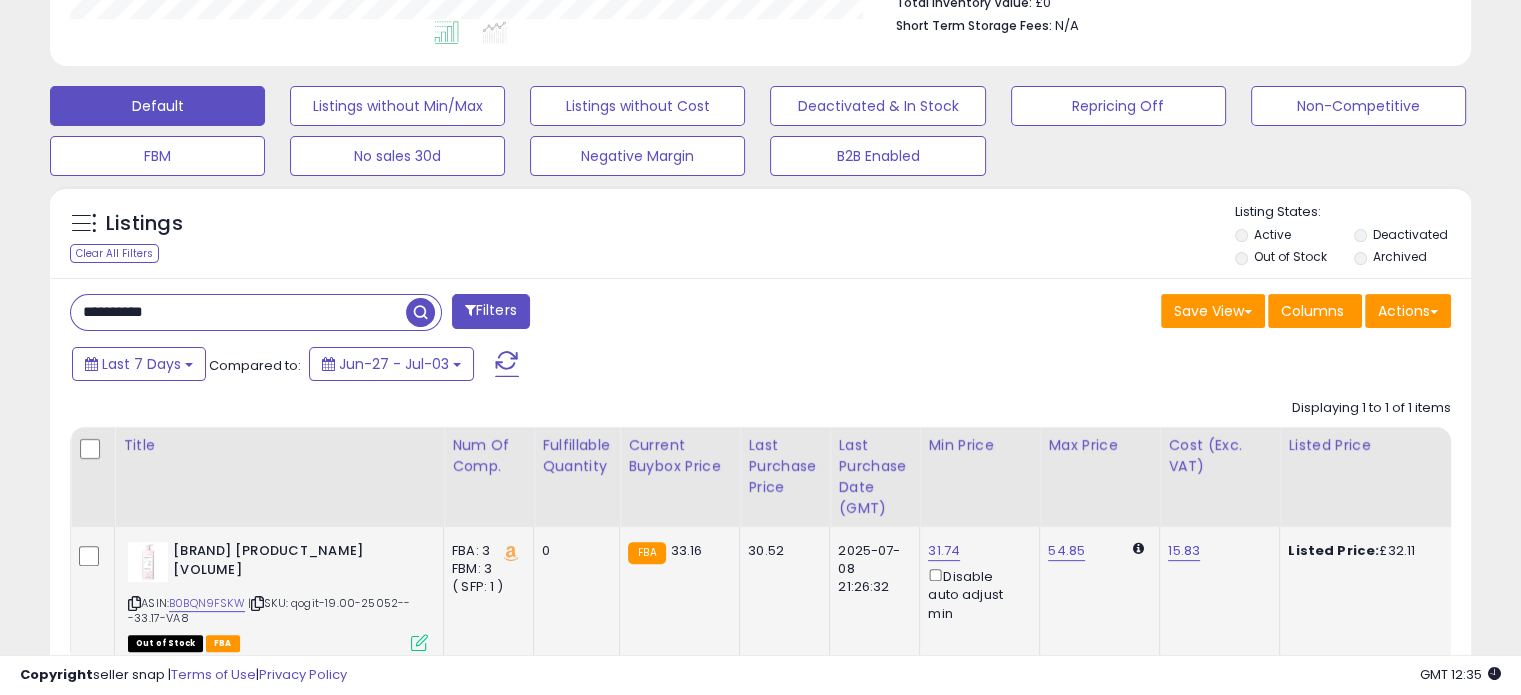 click on "**********" at bounding box center (238, 312) 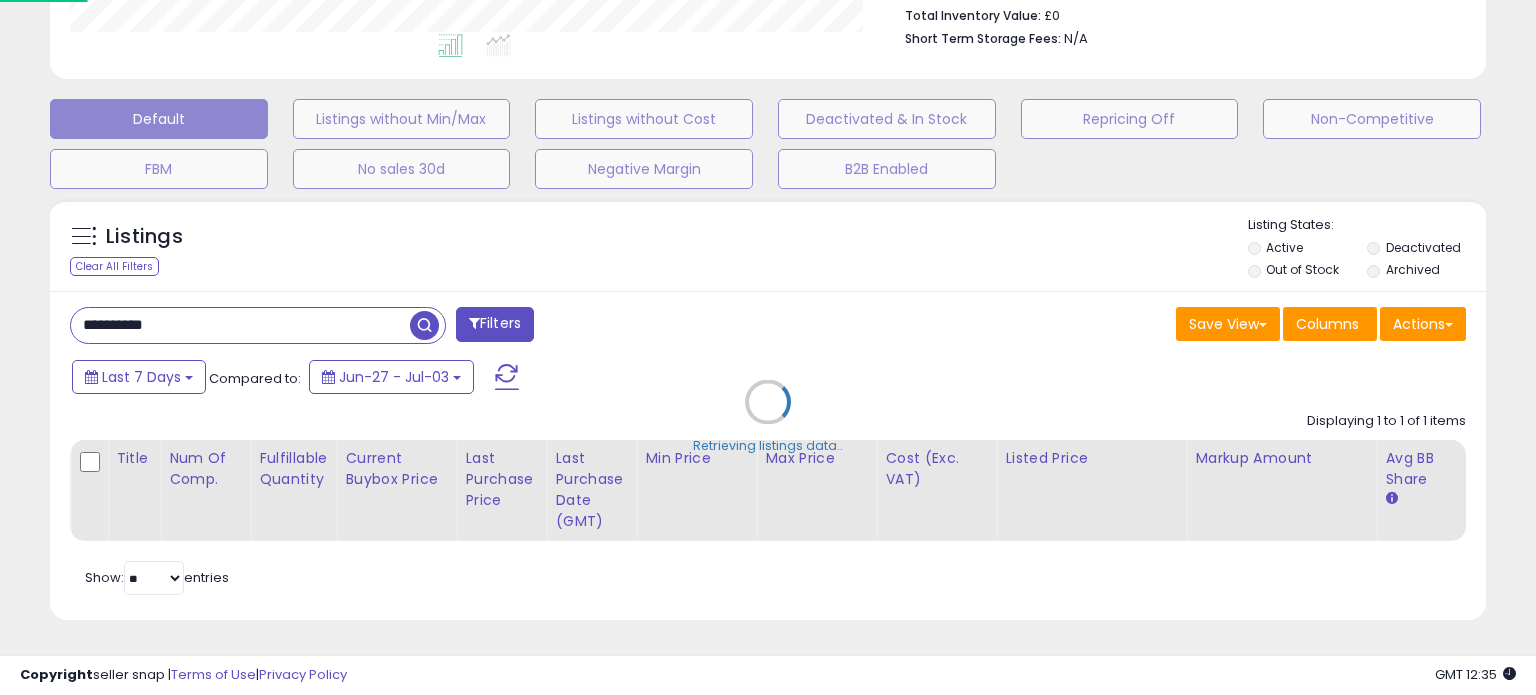 scroll, scrollTop: 999589, scrollLeft: 999168, axis: both 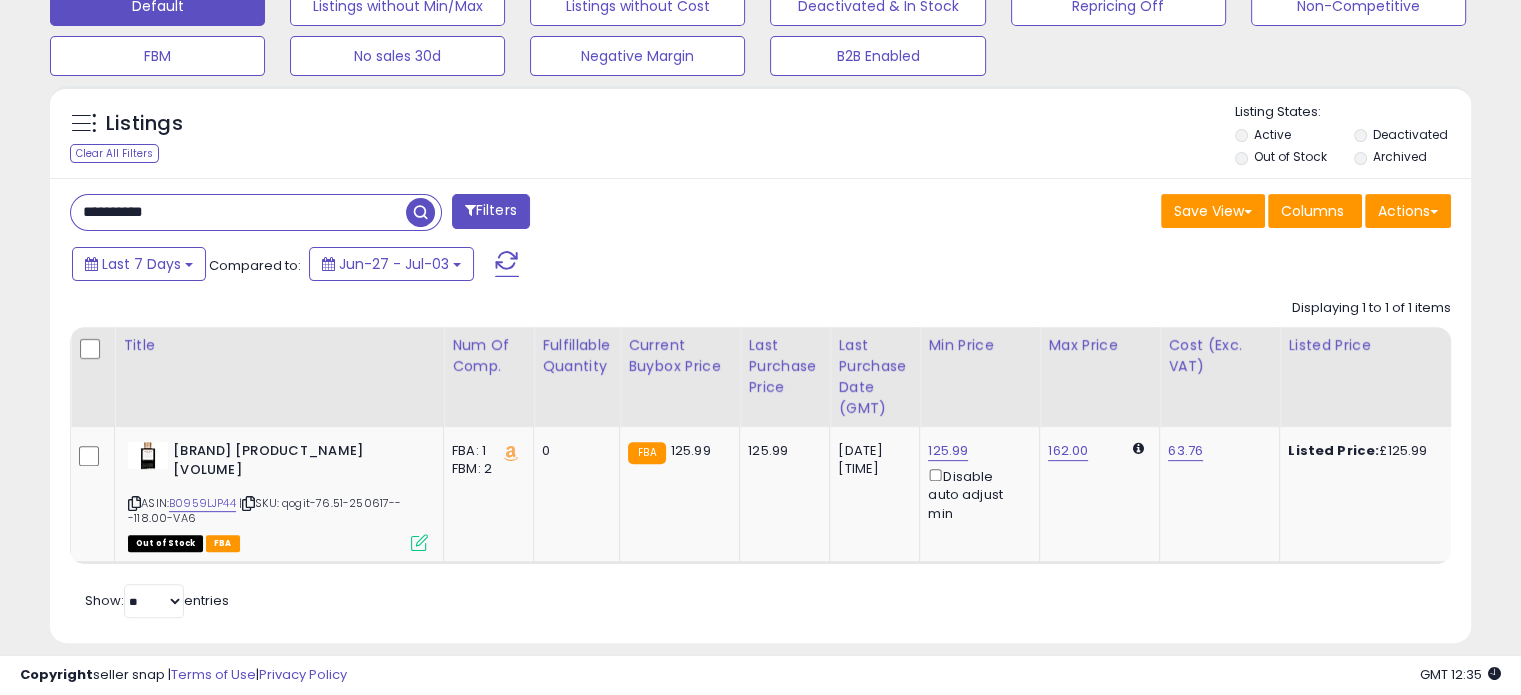 click on "**********" at bounding box center [238, 212] 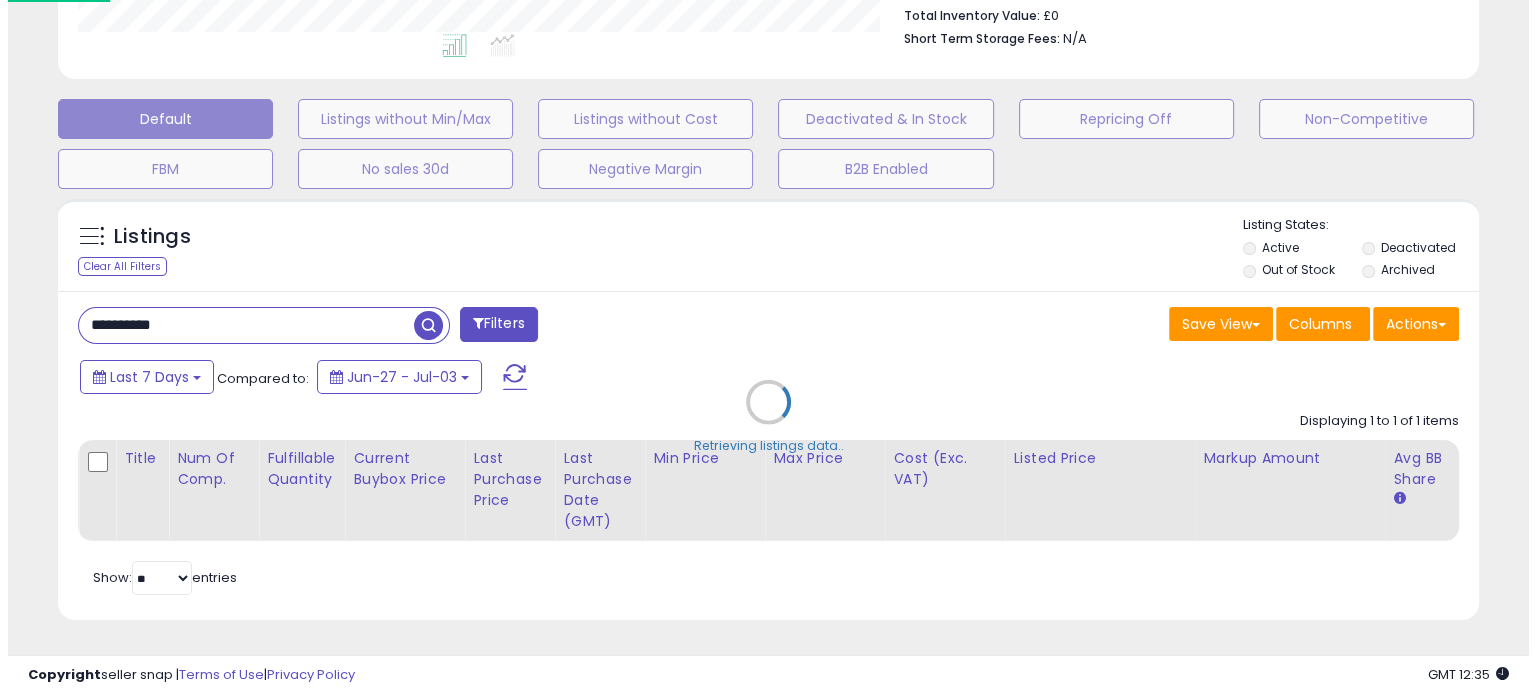 scroll, scrollTop: 544, scrollLeft: 0, axis: vertical 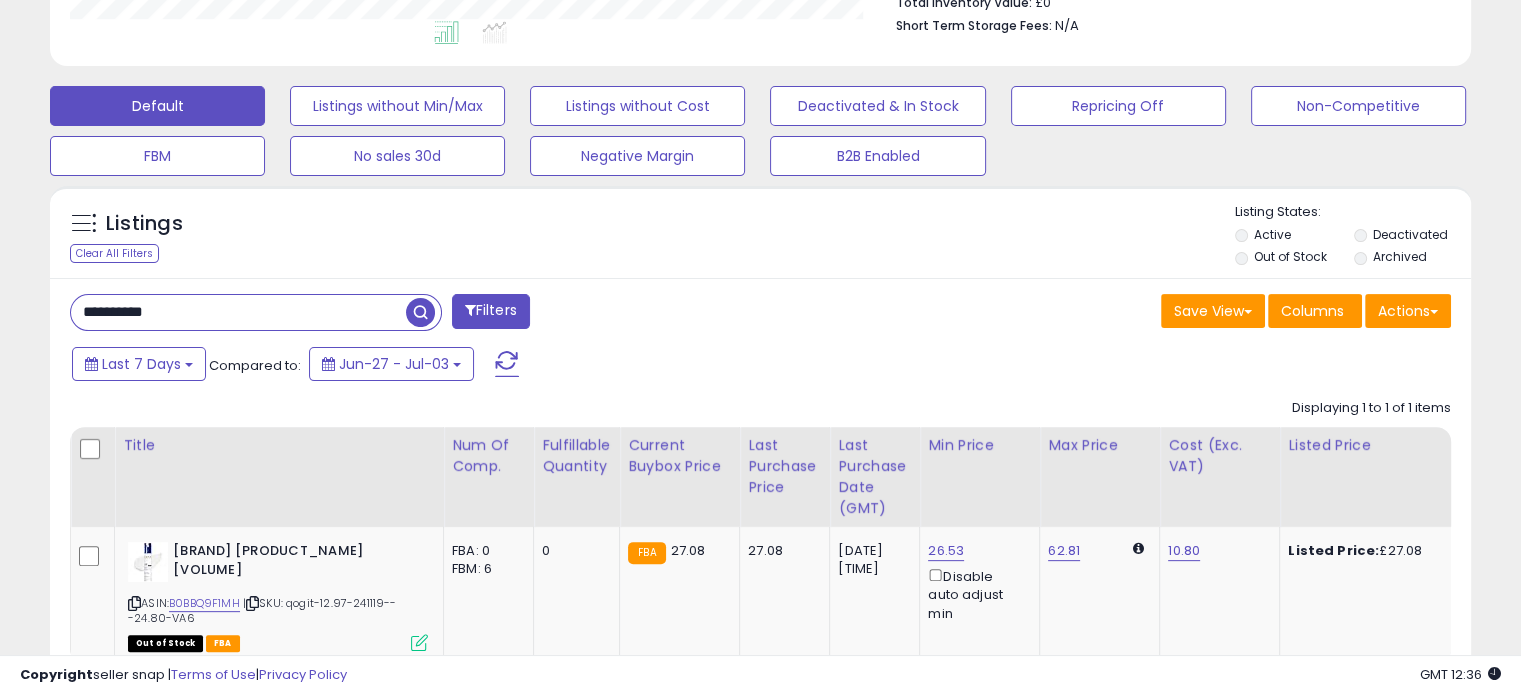 click on "**********" at bounding box center (238, 312) 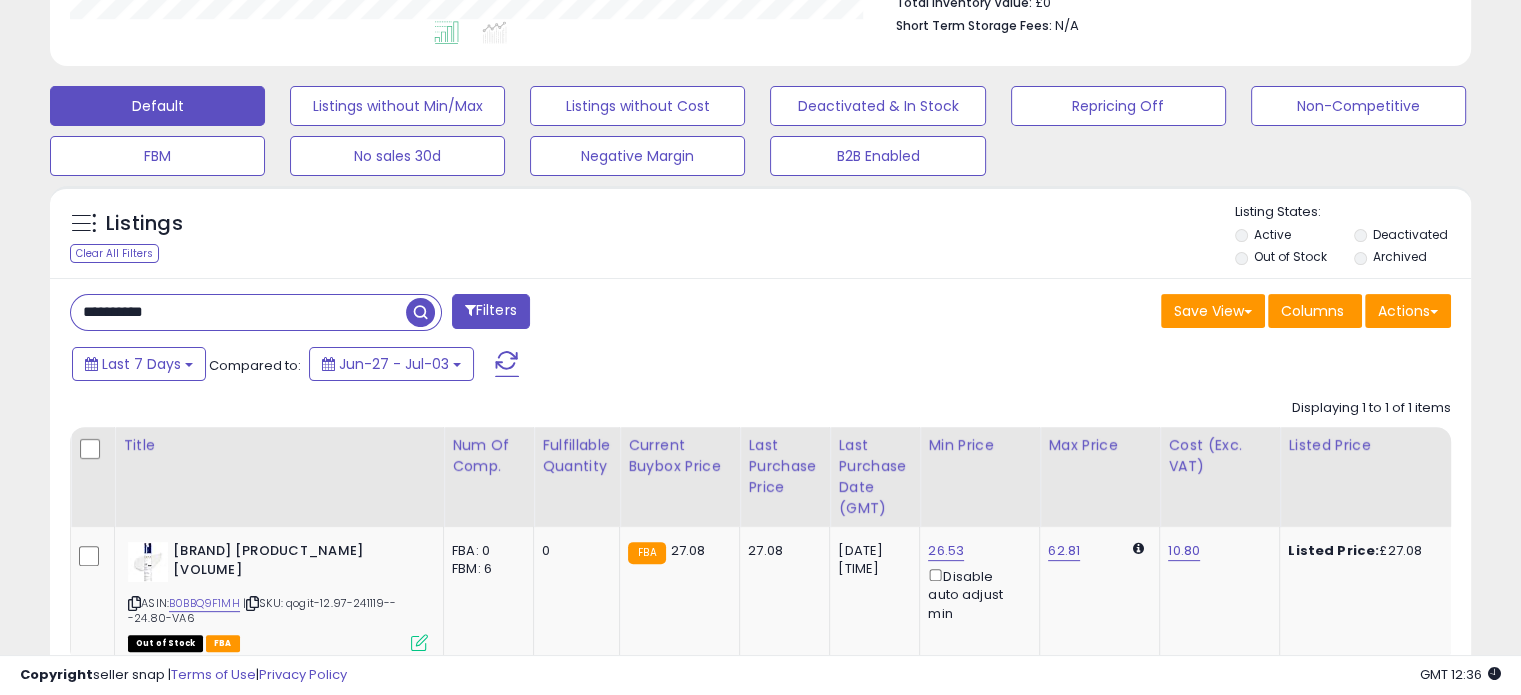 paste 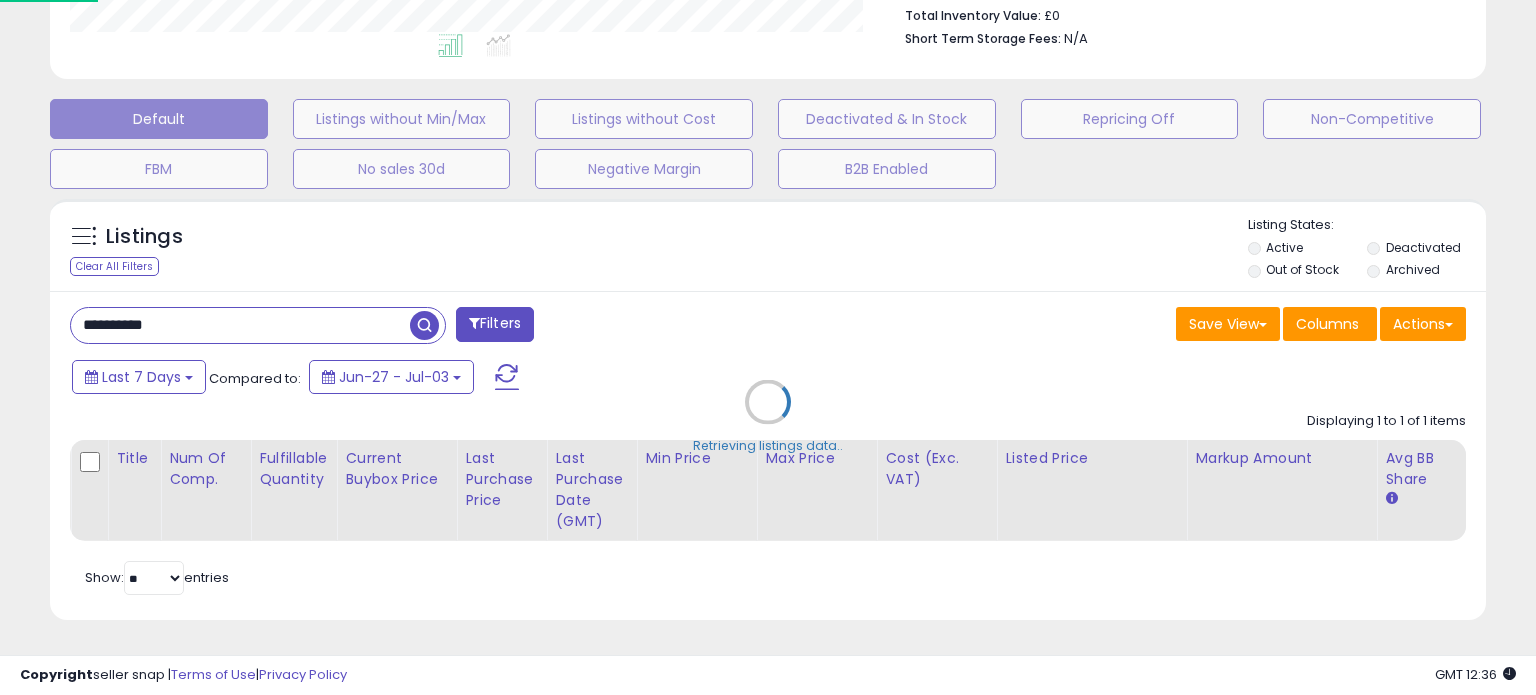 scroll, scrollTop: 999589, scrollLeft: 999168, axis: both 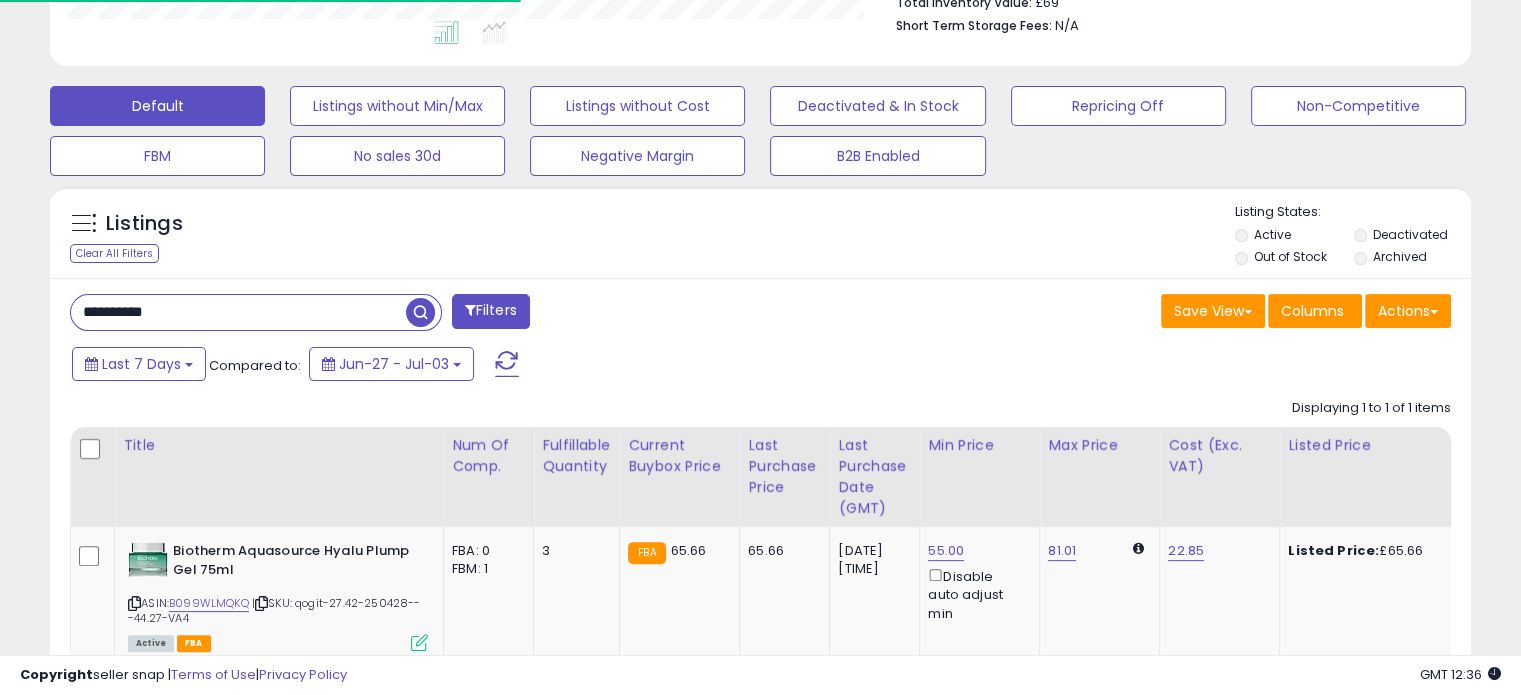 click on "**********" at bounding box center (238, 312) 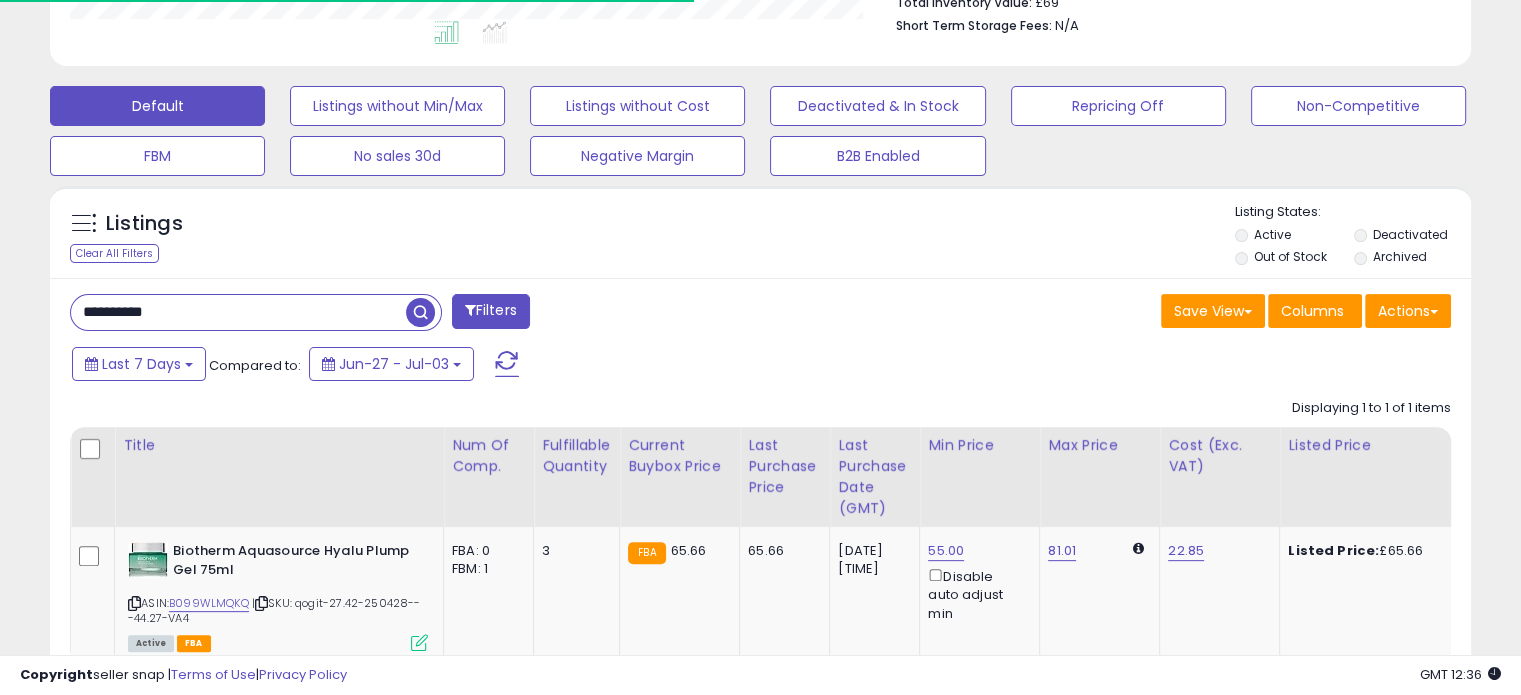 paste 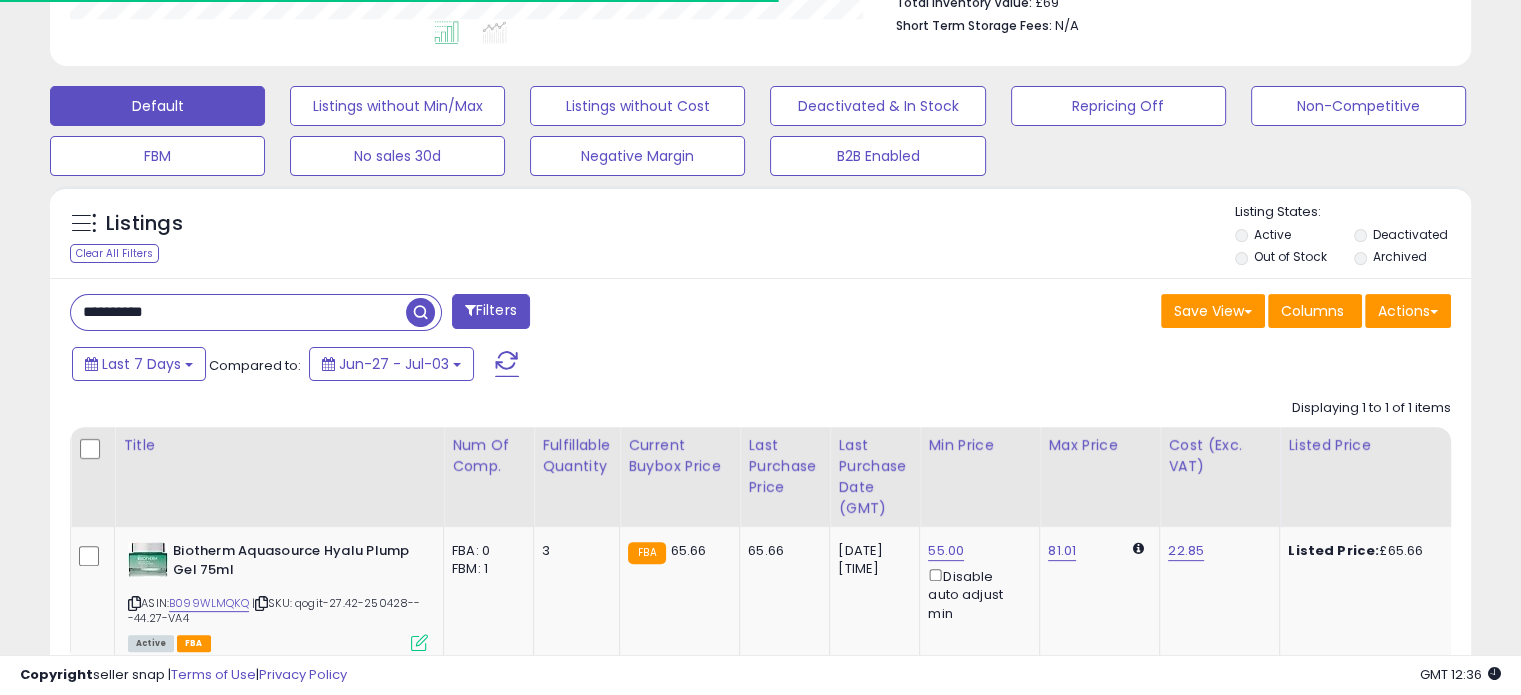 type on "**********" 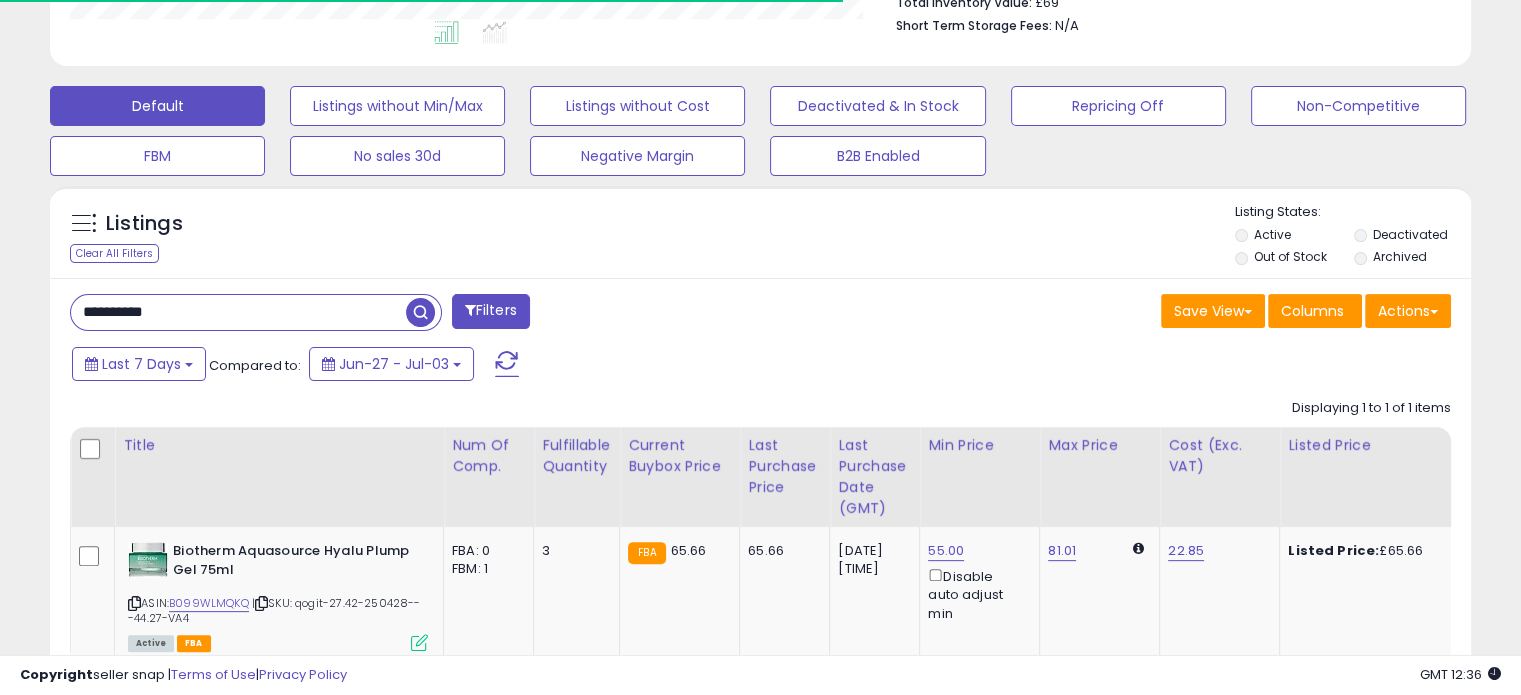 click at bounding box center [420, 312] 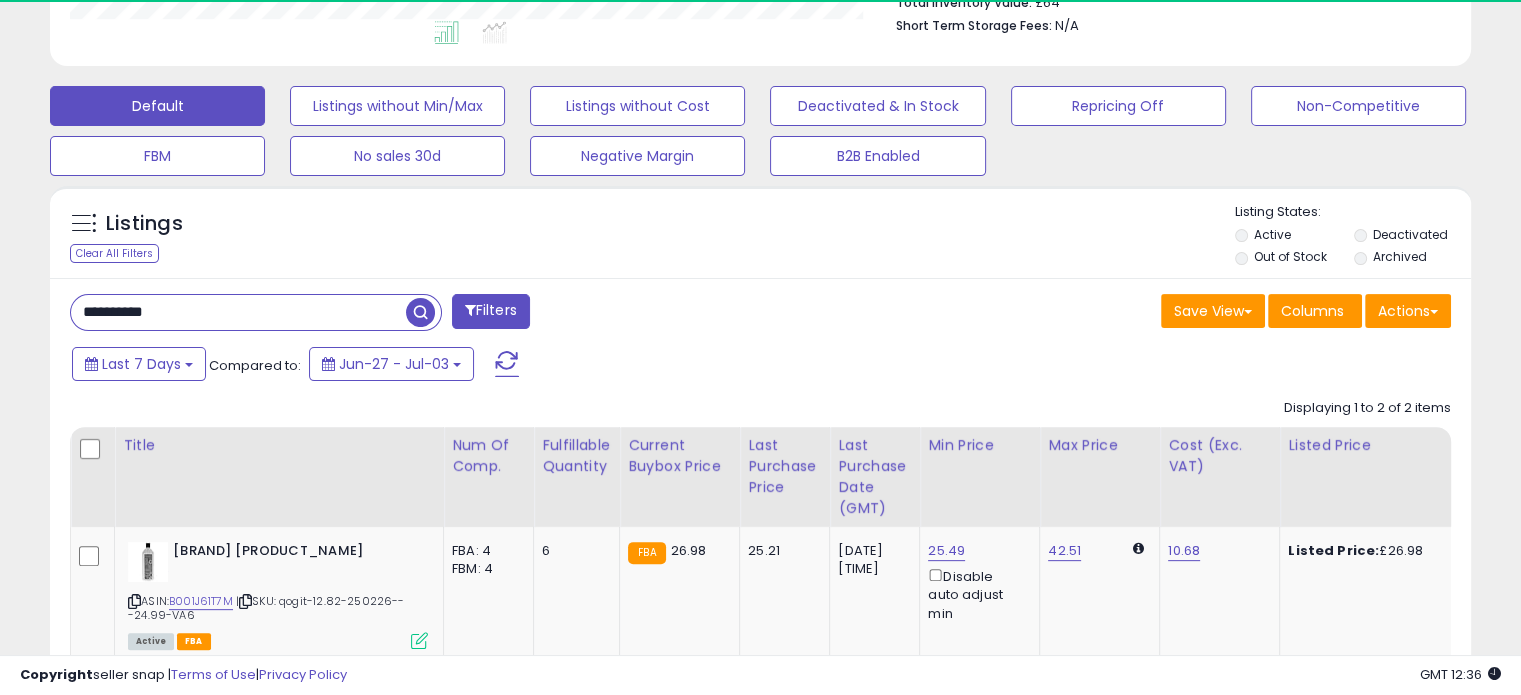 scroll, scrollTop: 999589, scrollLeft: 999176, axis: both 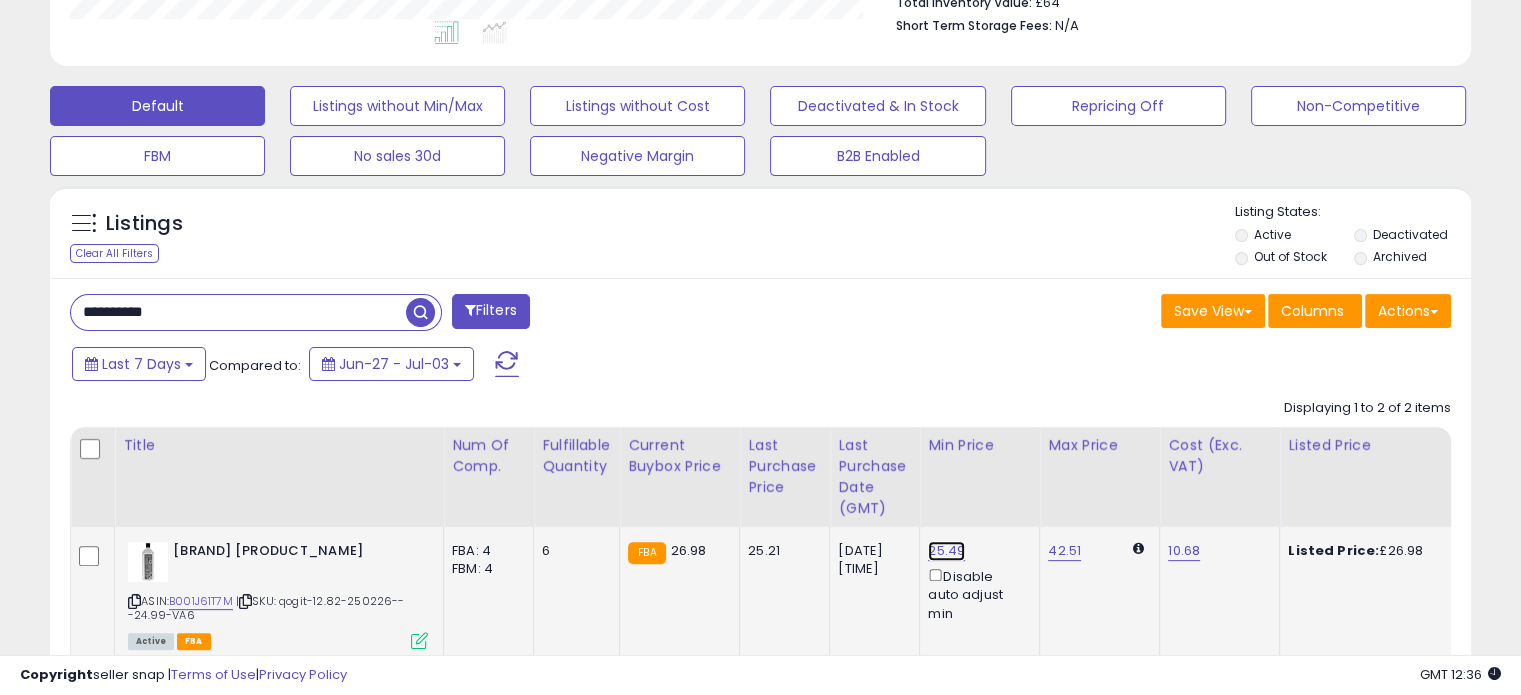 click on "25.49" at bounding box center [946, 551] 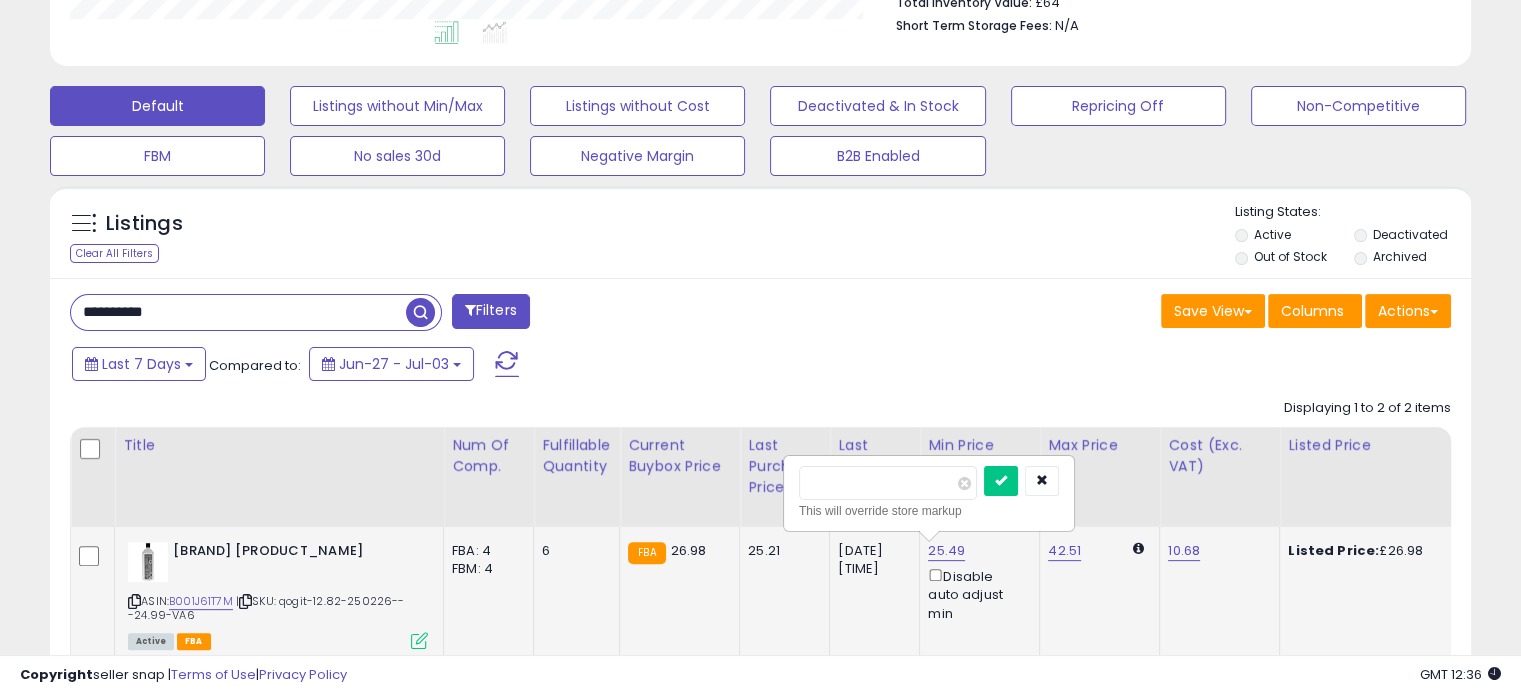 drag, startPoint x: 855, startPoint y: 485, endPoint x: 832, endPoint y: 489, distance: 23.345236 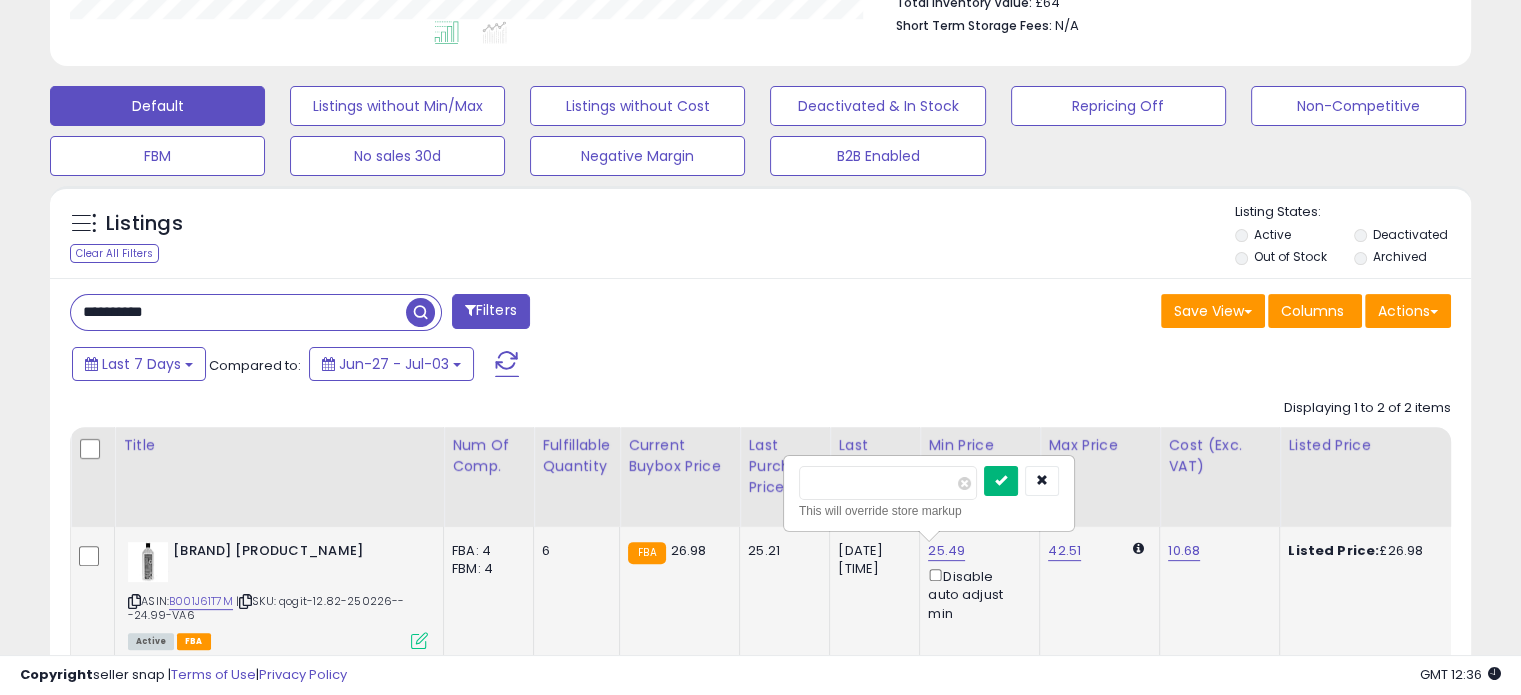 type on "*****" 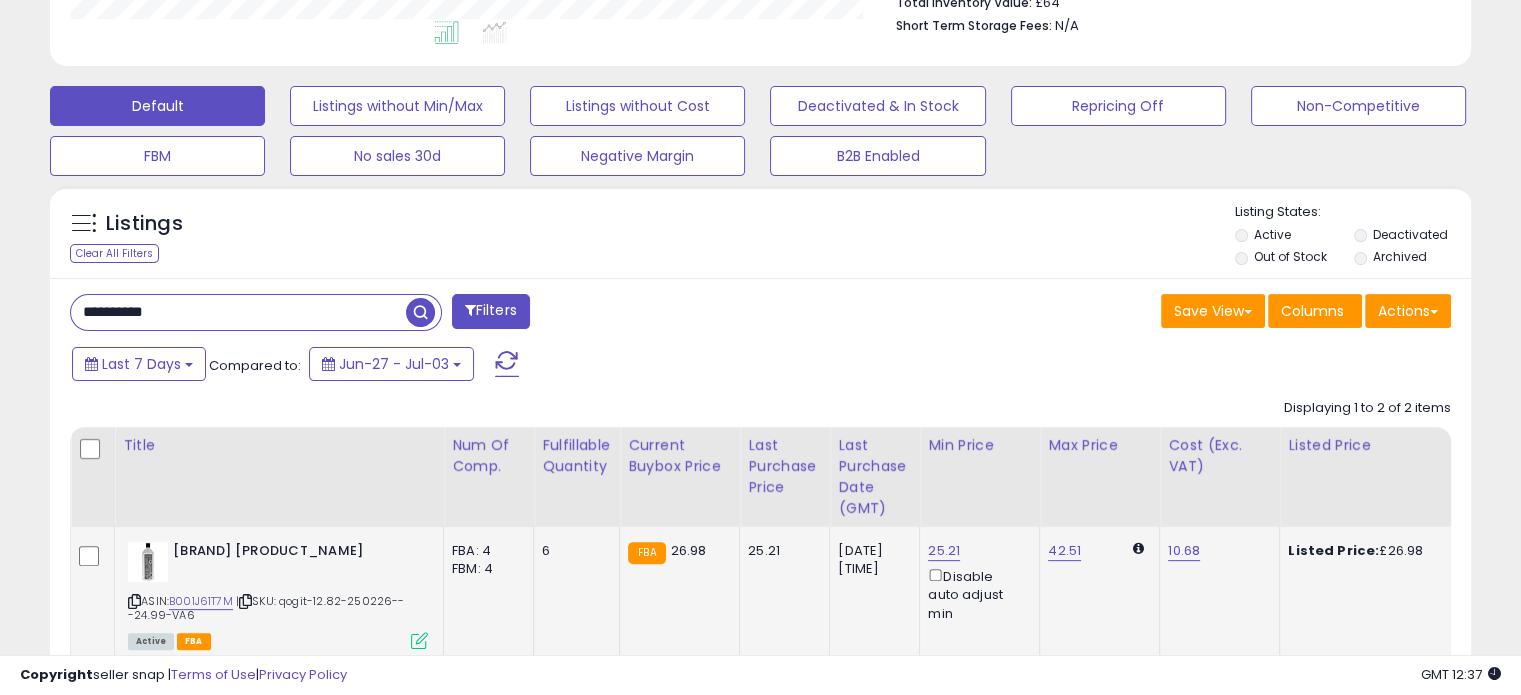 click on "**********" at bounding box center [238, 312] 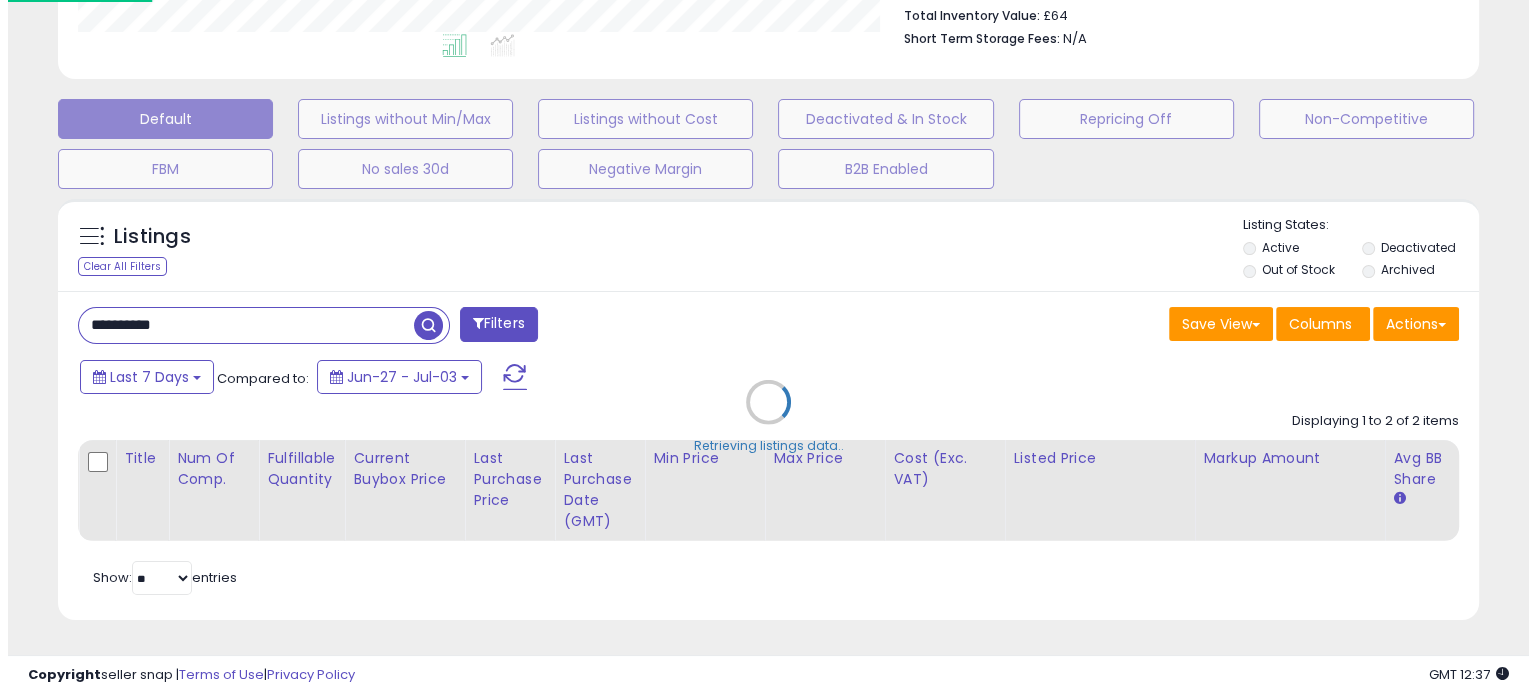 scroll, scrollTop: 999589, scrollLeft: 999168, axis: both 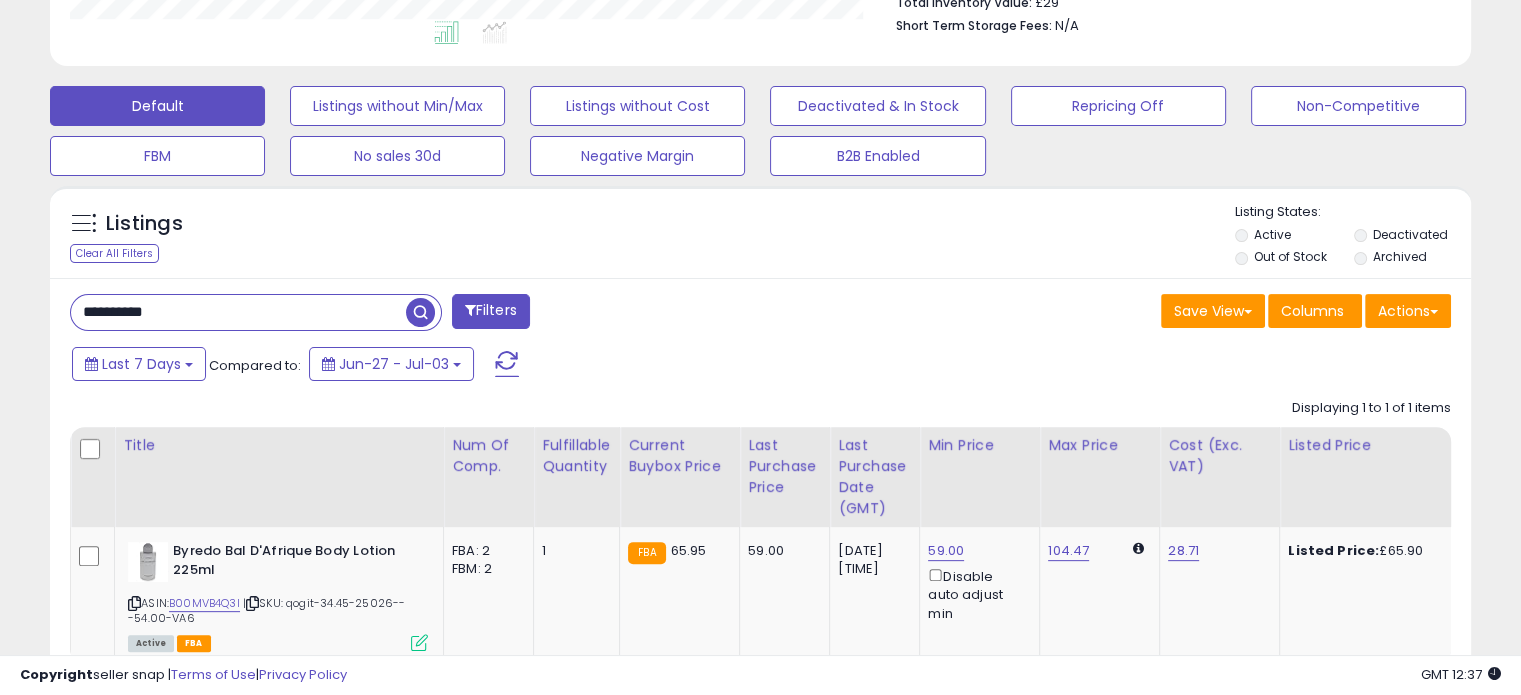 click on "**********" at bounding box center (238, 312) 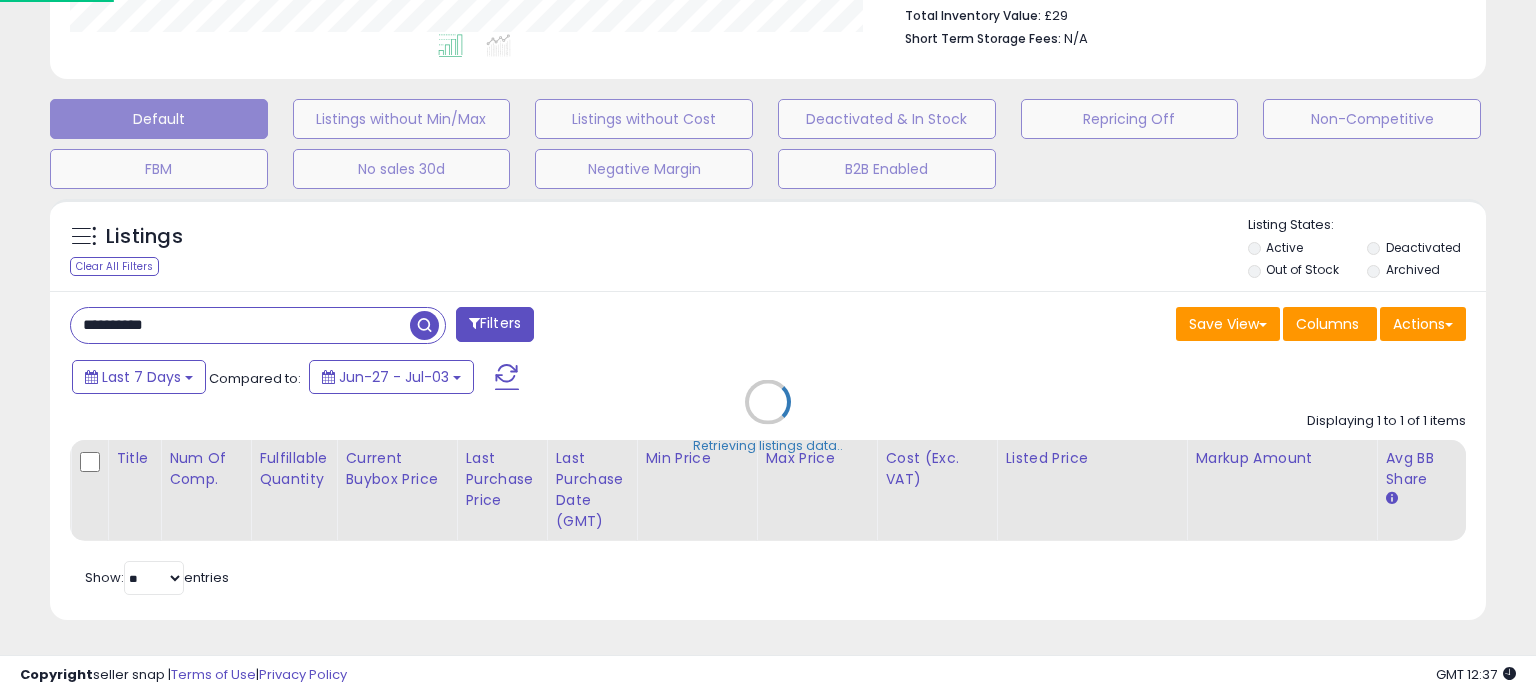 scroll, scrollTop: 999589, scrollLeft: 999168, axis: both 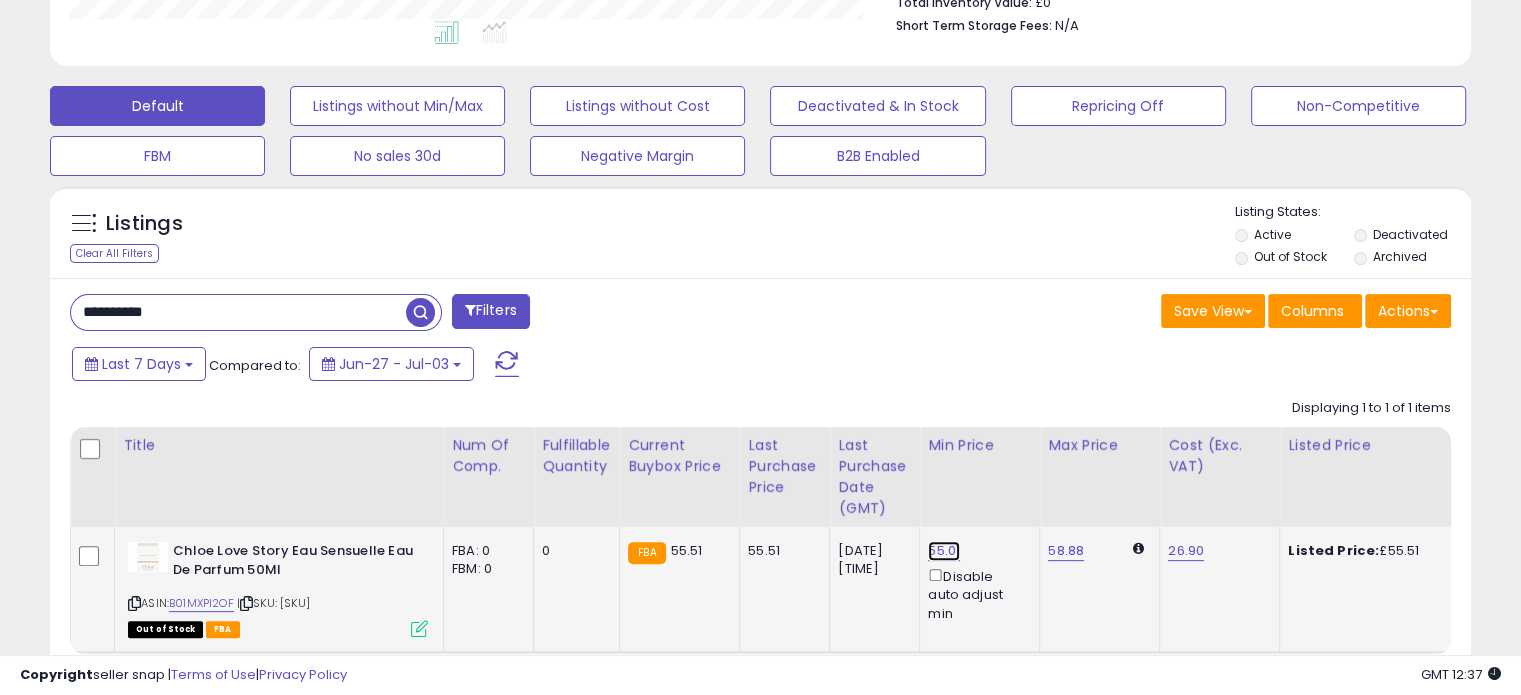 click on "55.01" at bounding box center (944, 551) 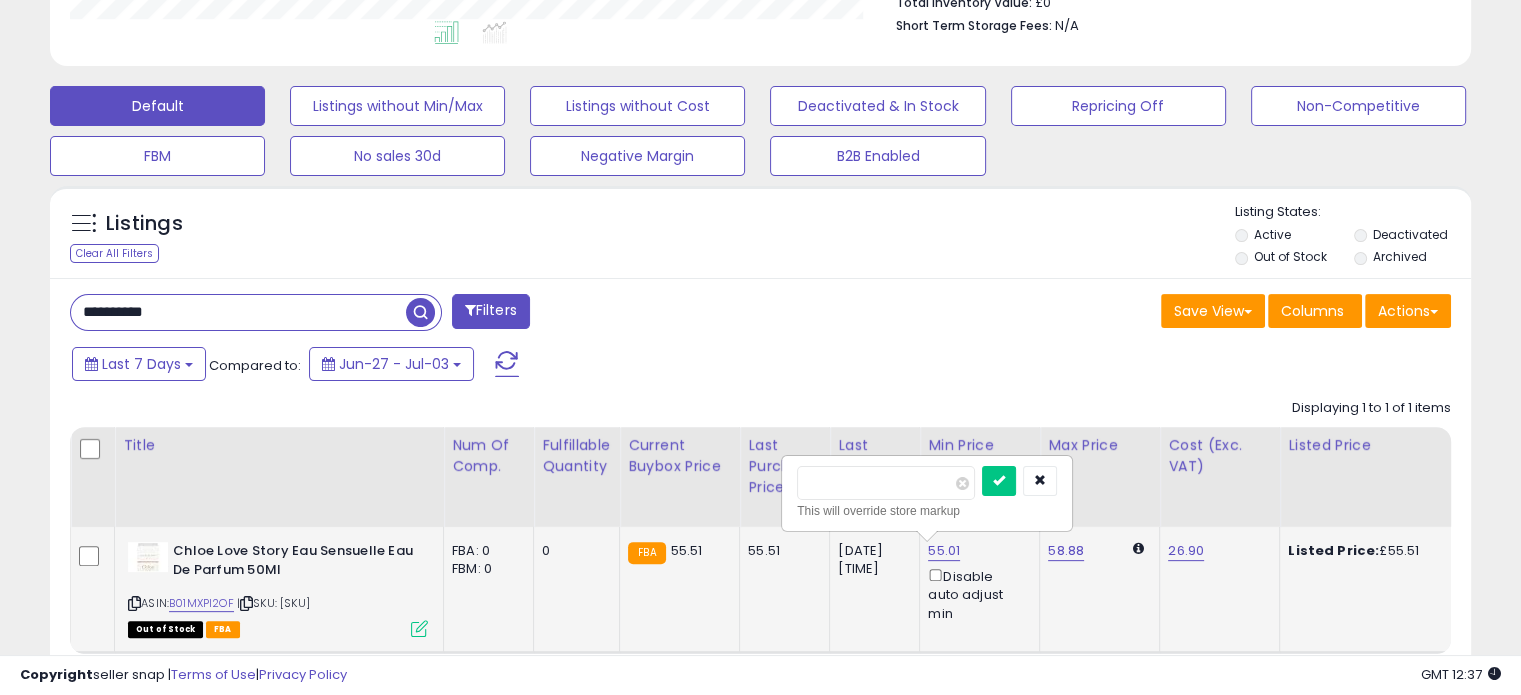 drag, startPoint x: 850, startPoint y: 483, endPoint x: 839, endPoint y: 487, distance: 11.7046995 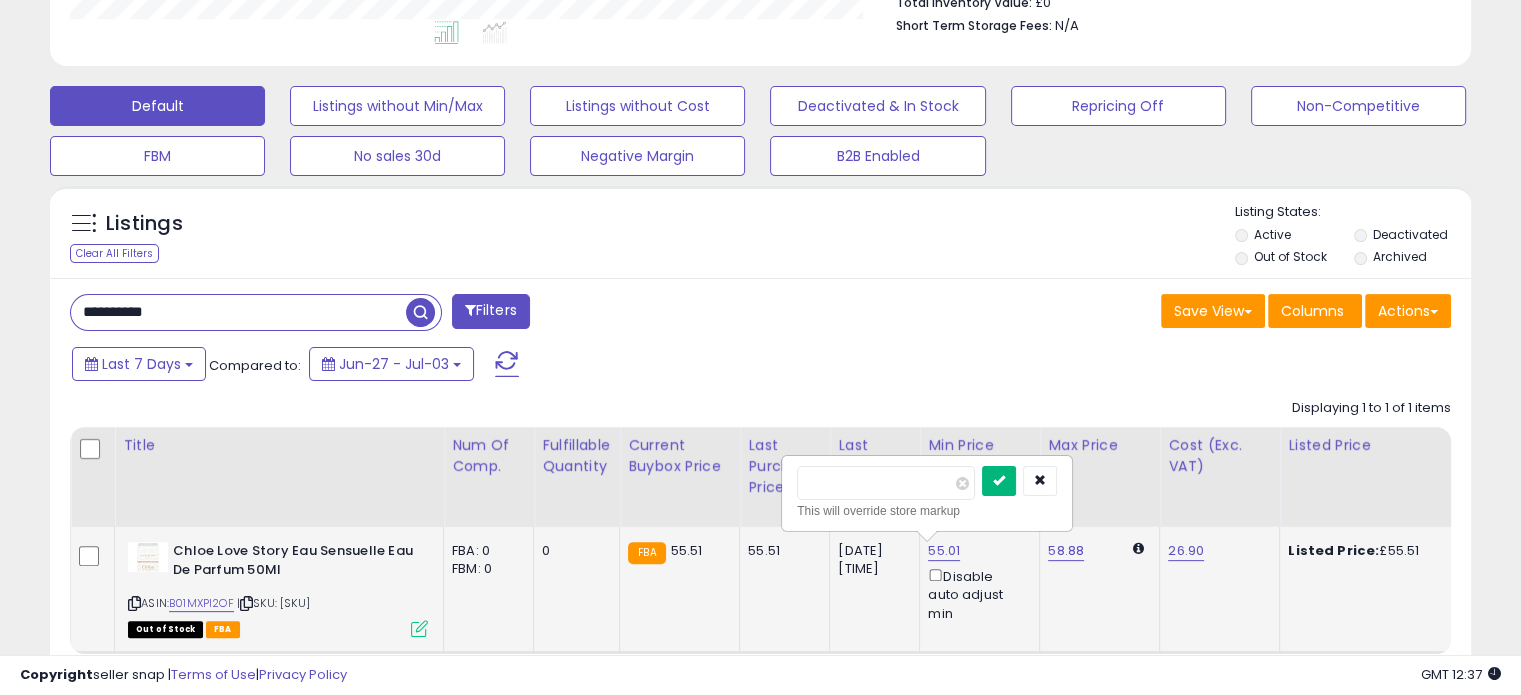 type on "*****" 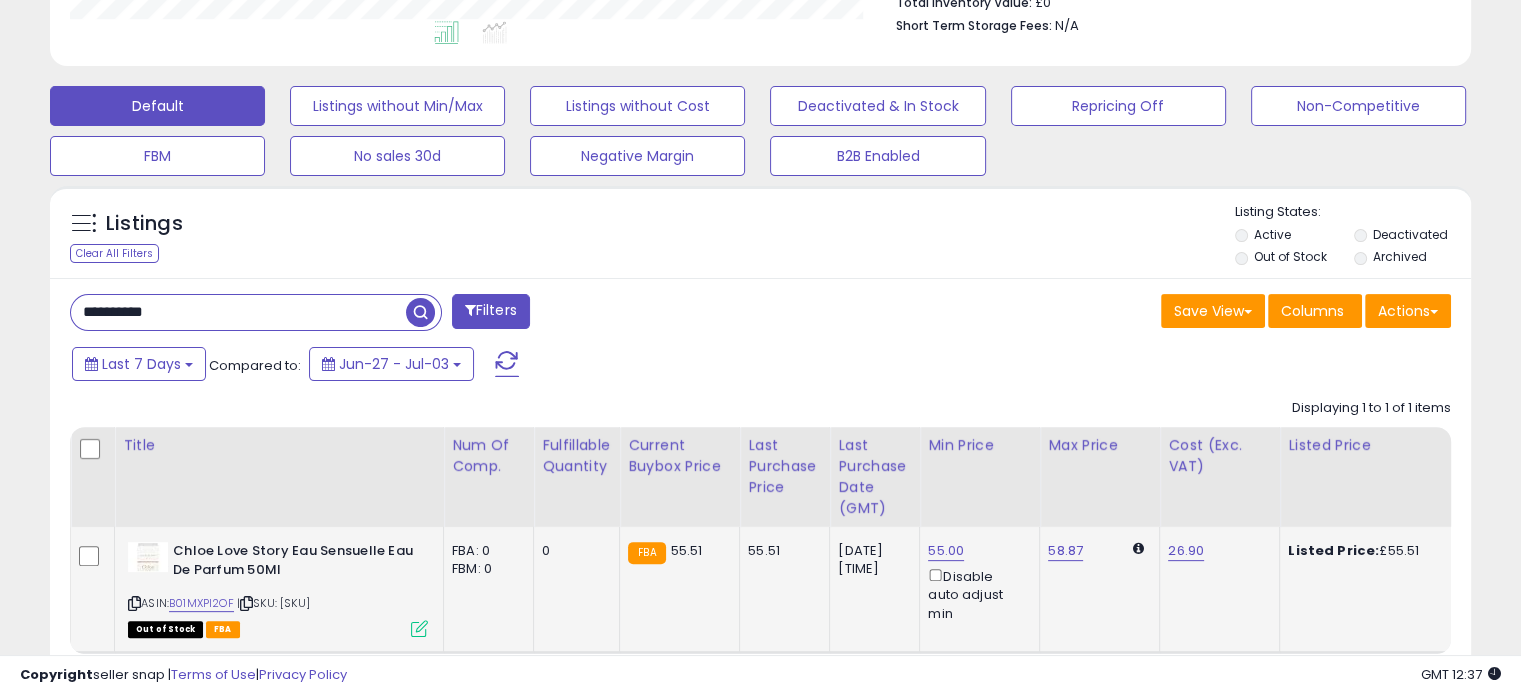 click on "**********" at bounding box center [238, 312] 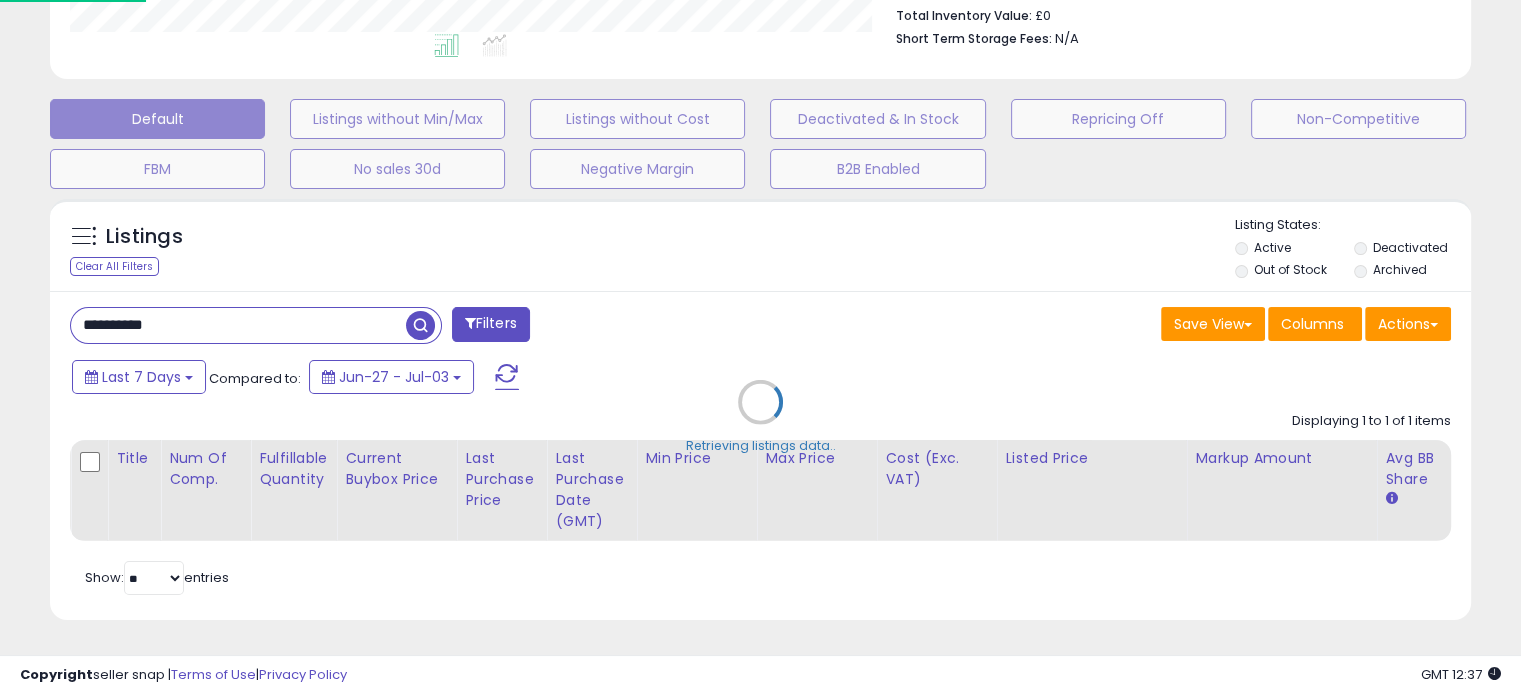 scroll, scrollTop: 999589, scrollLeft: 999168, axis: both 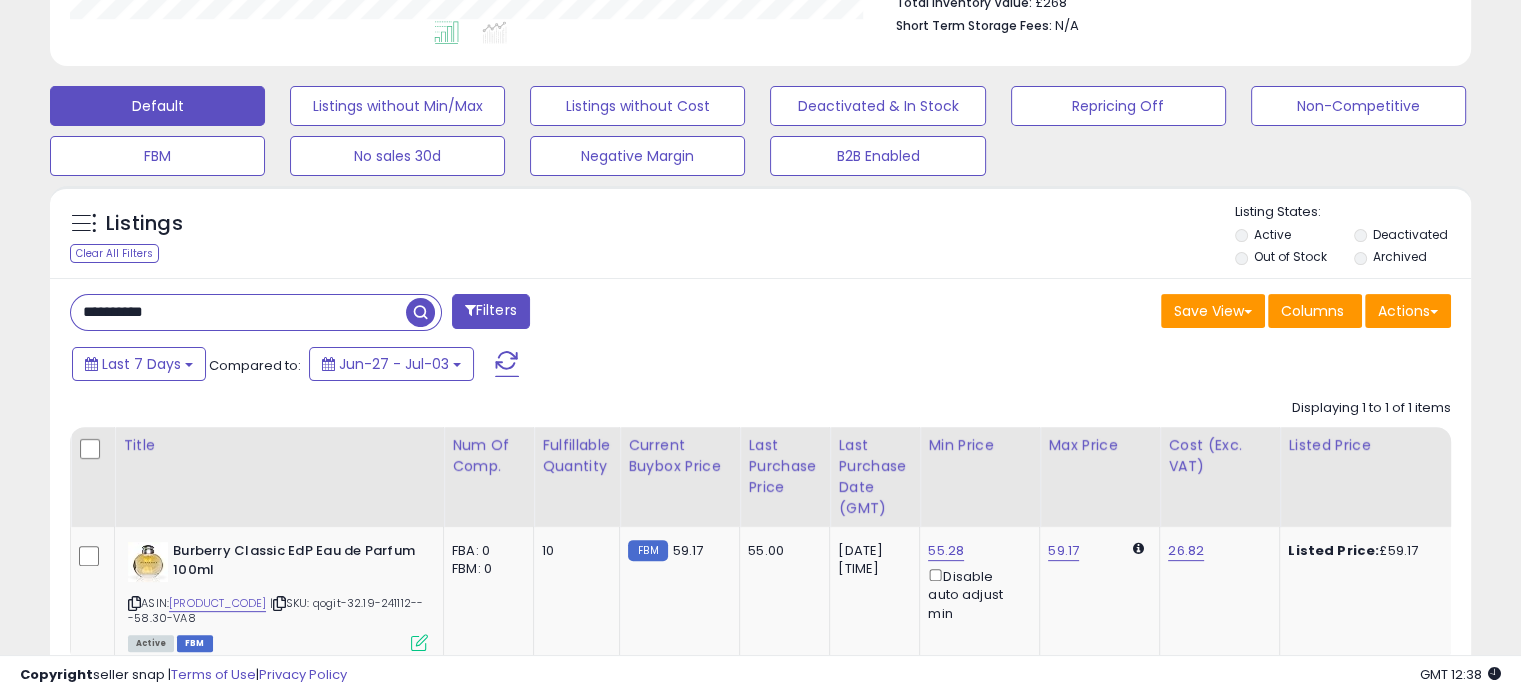click on "**********" at bounding box center [238, 312] 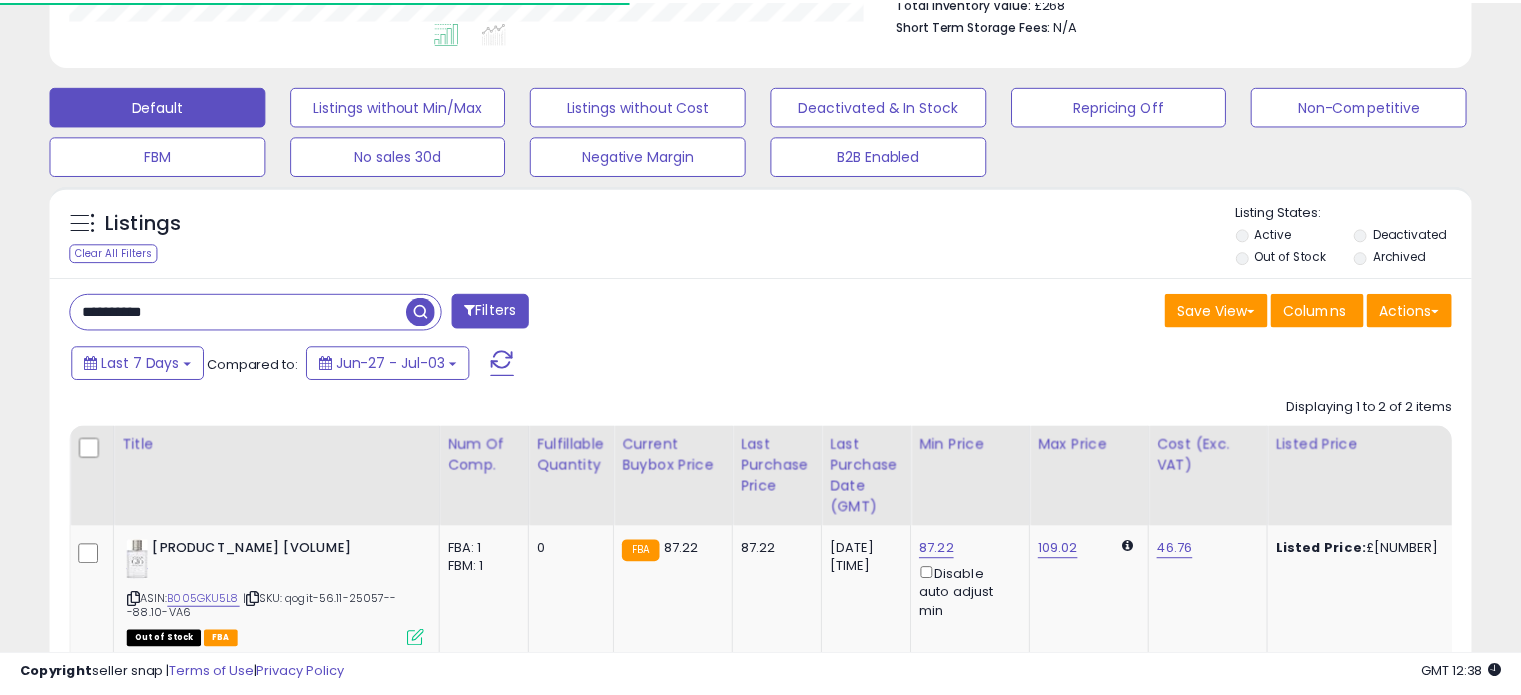 scroll, scrollTop: 409, scrollLeft: 822, axis: both 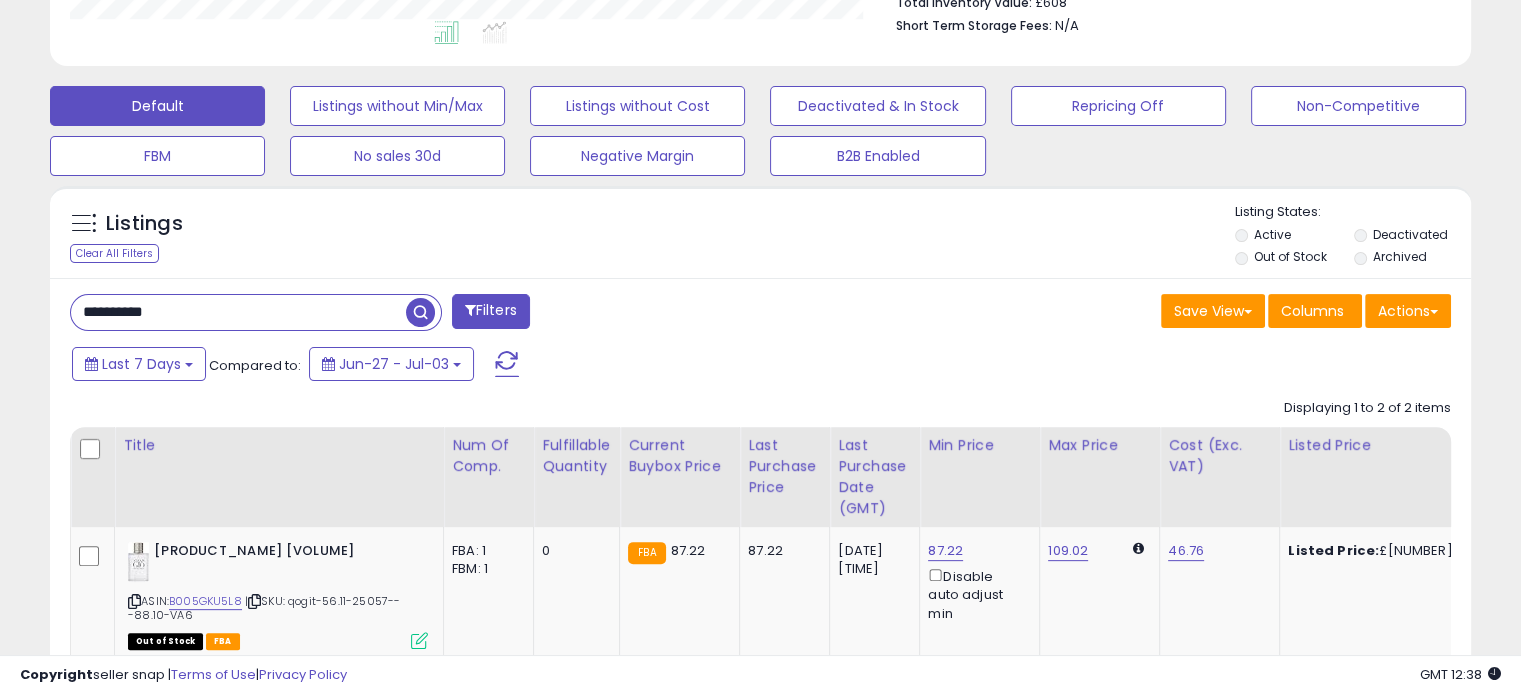 click on "**********" at bounding box center [238, 312] 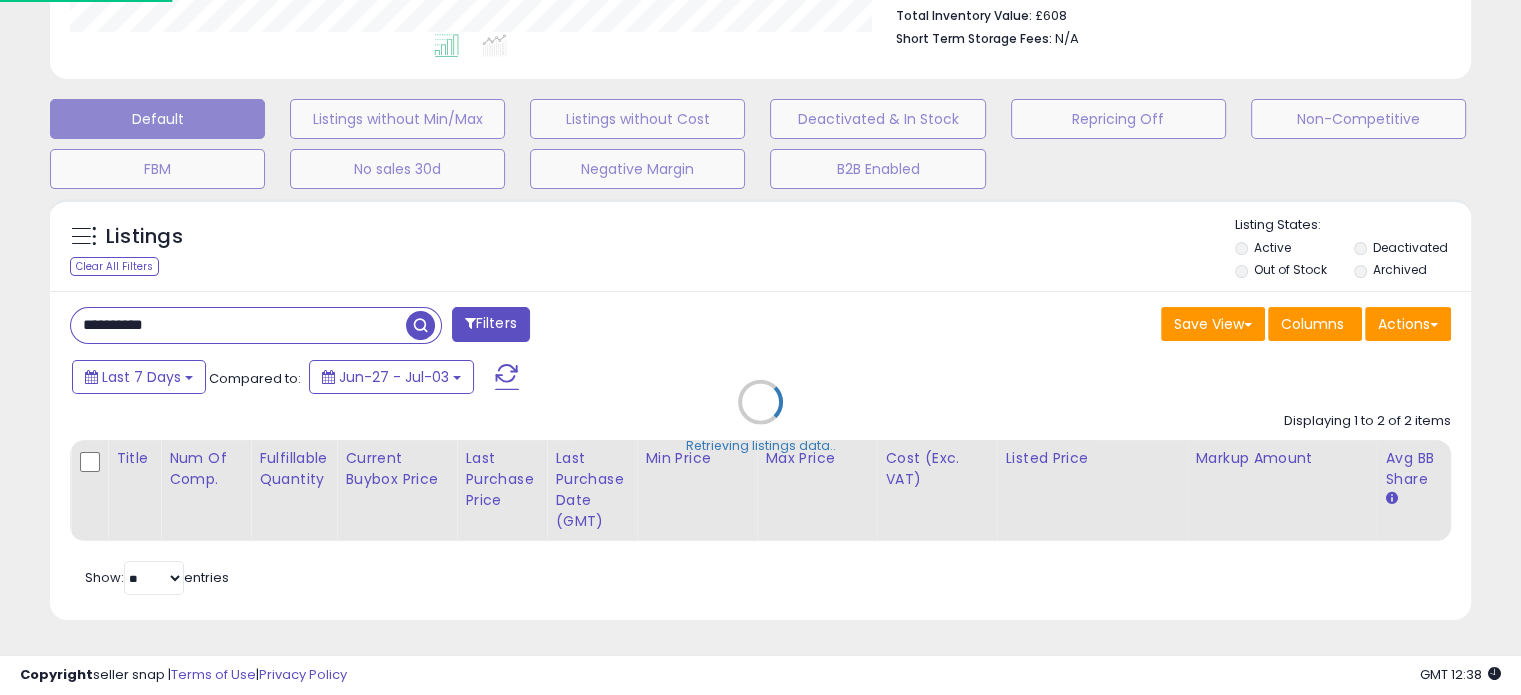 scroll, scrollTop: 999589, scrollLeft: 999168, axis: both 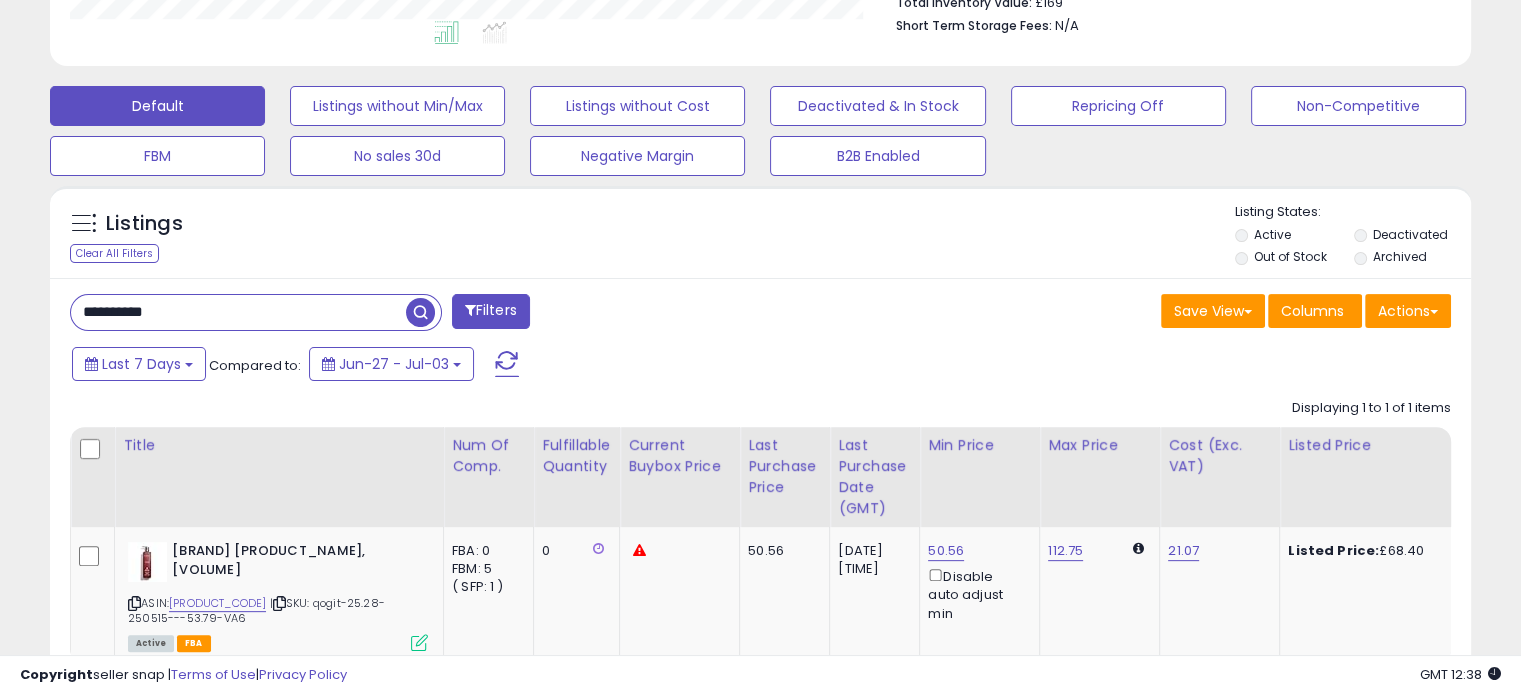 click on "**********" at bounding box center [238, 312] 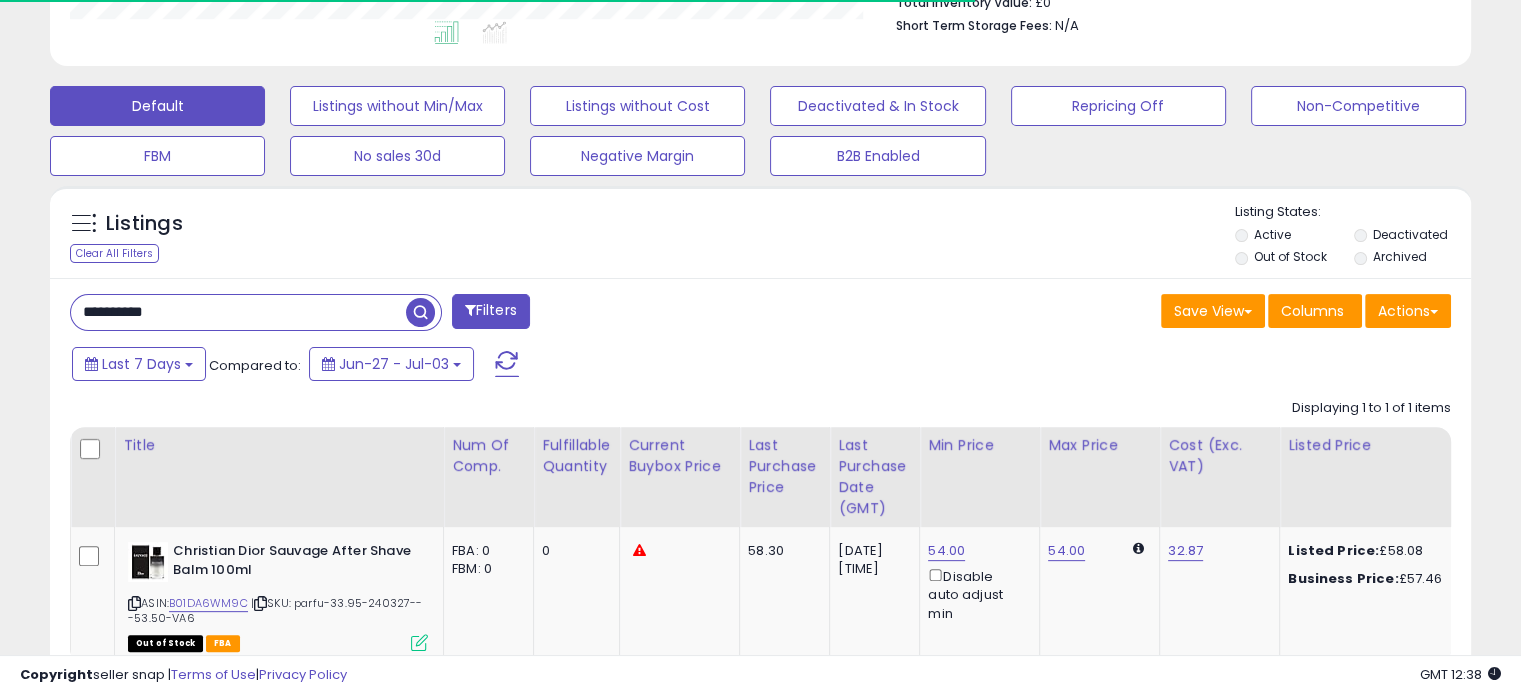 scroll, scrollTop: 999589, scrollLeft: 999176, axis: both 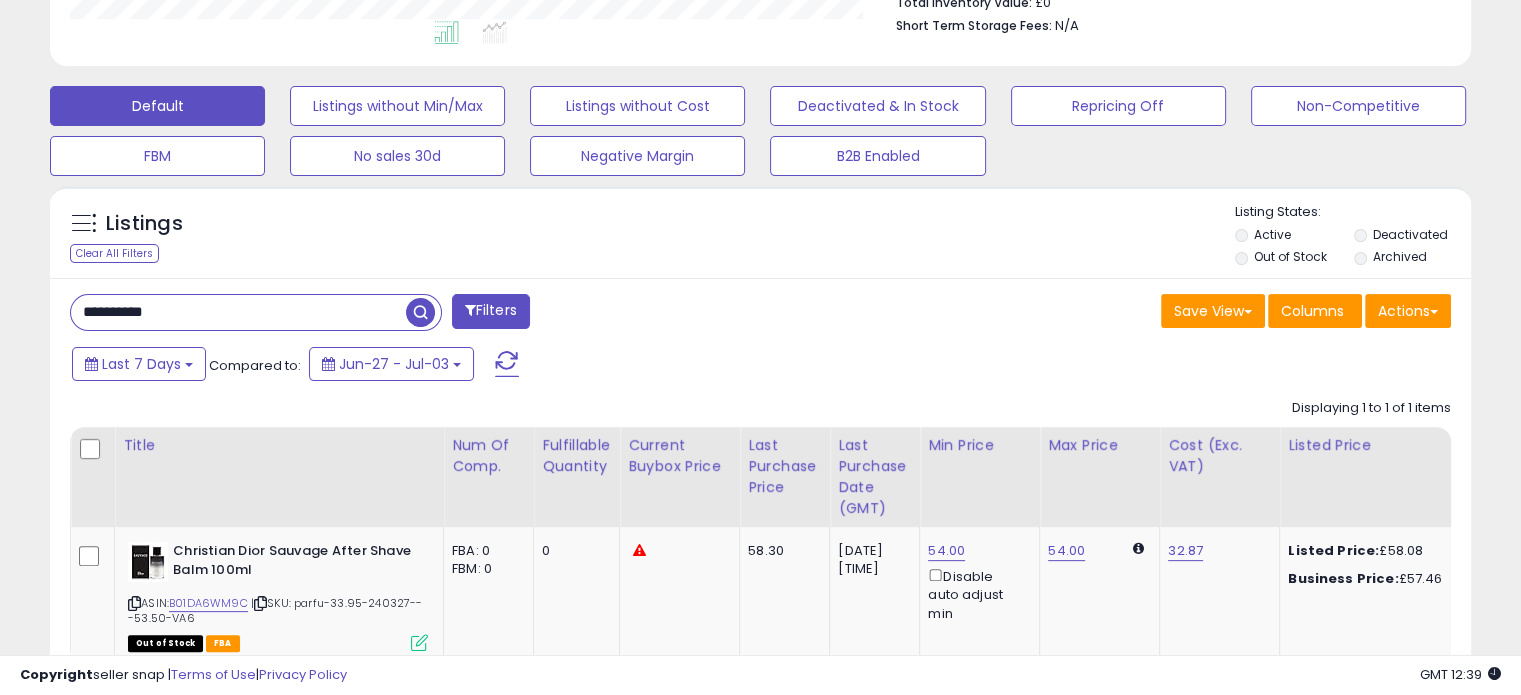 click on "**********" at bounding box center (238, 312) 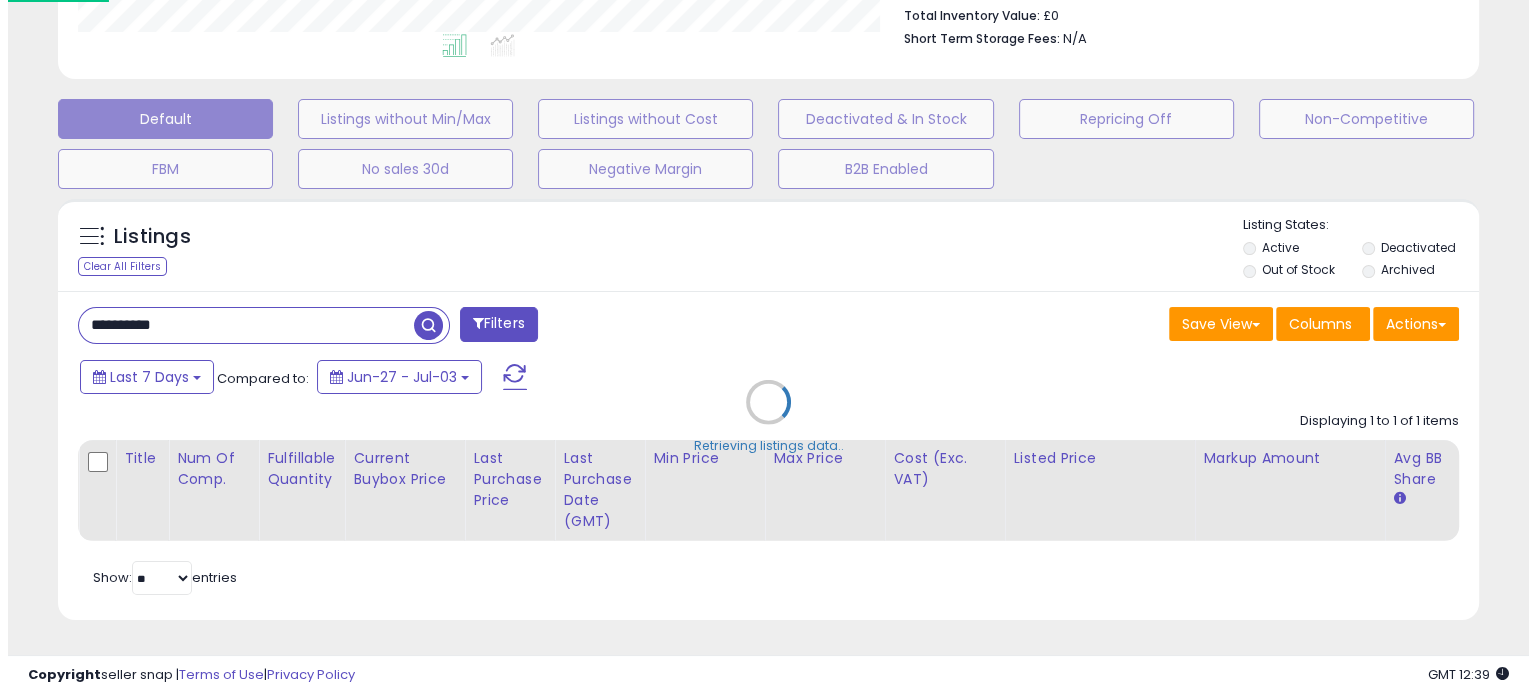 scroll, scrollTop: 999589, scrollLeft: 999168, axis: both 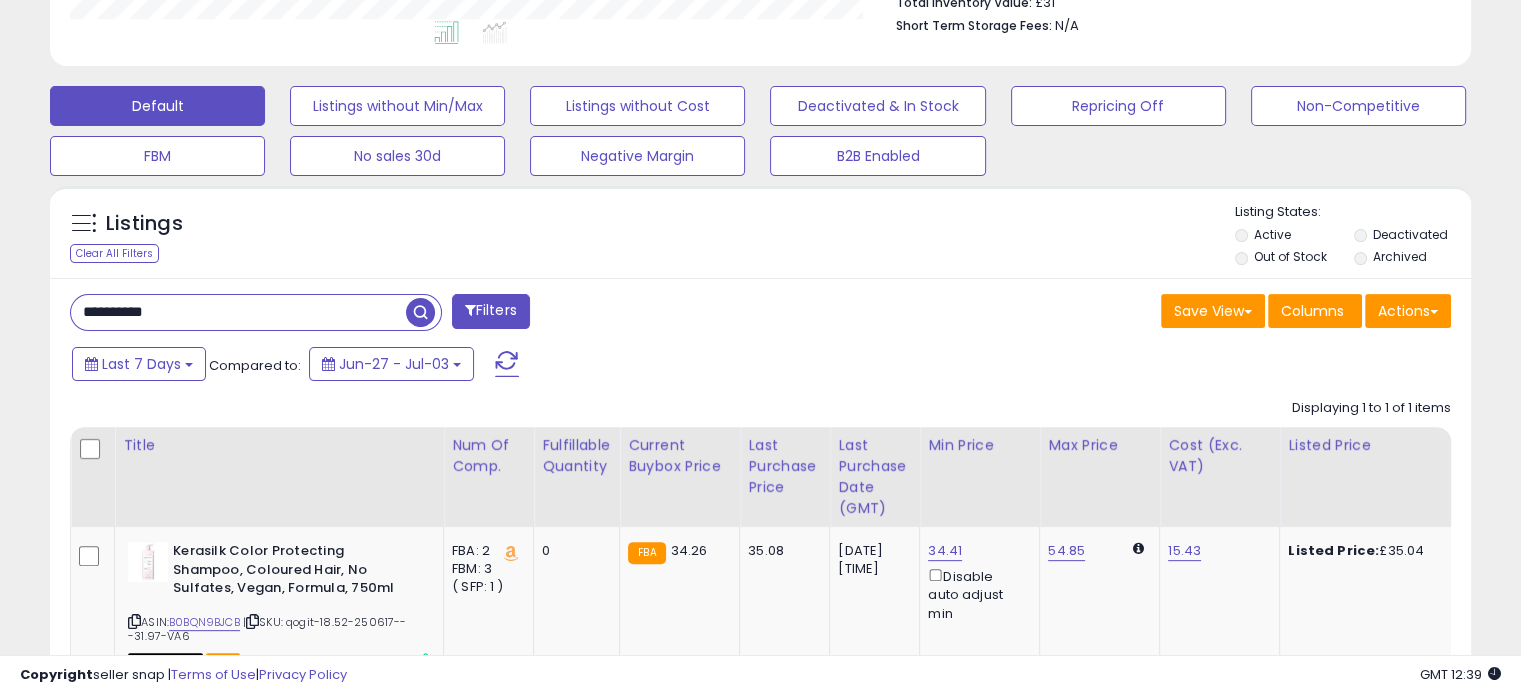 click on "**********" at bounding box center [238, 312] 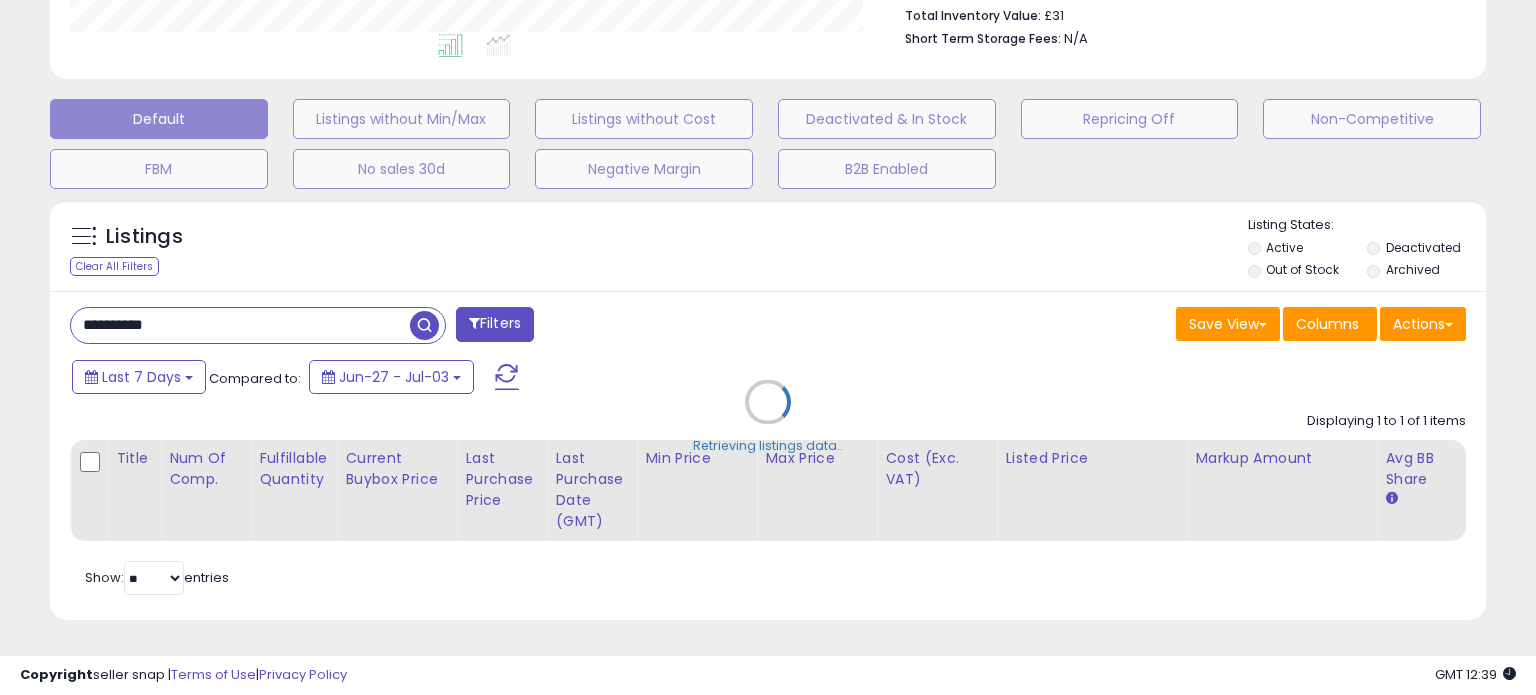 scroll, scrollTop: 999589, scrollLeft: 999168, axis: both 